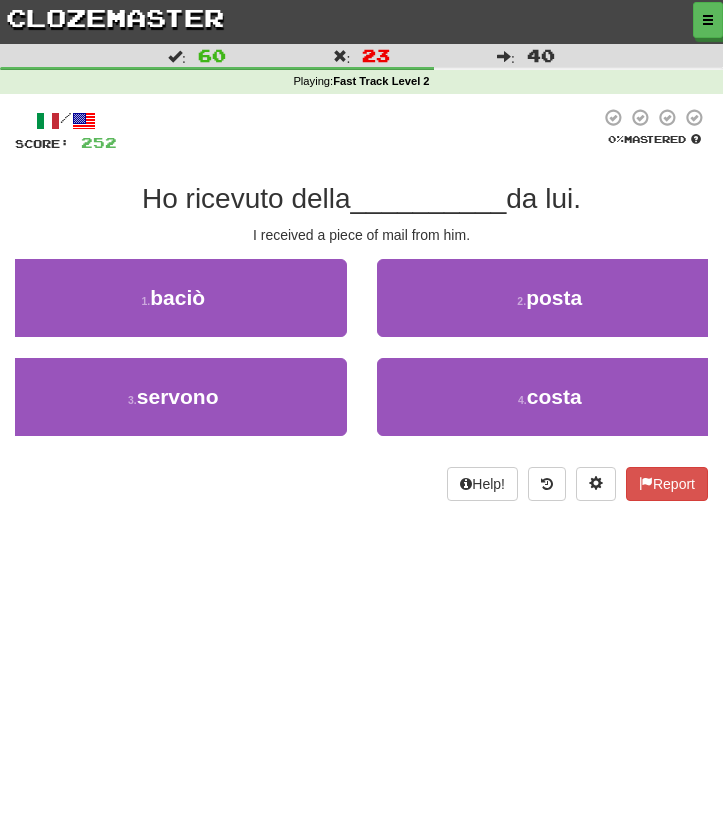 scroll, scrollTop: 0, scrollLeft: 0, axis: both 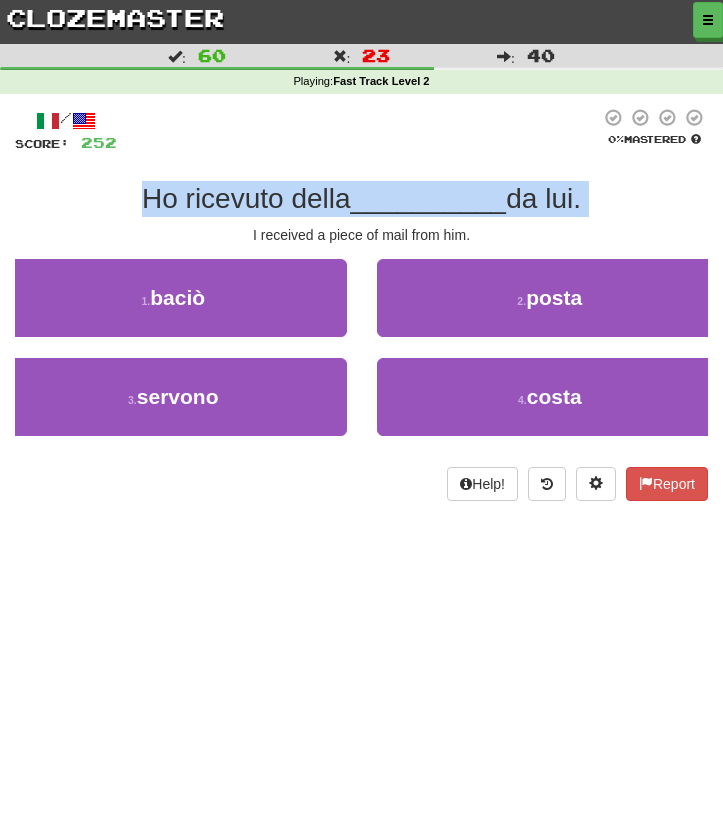 click on "/  Score:   252 0 %  Mastered Ho ricevuto della  __________  da lui. I received a piece of mail from him. 1 .  baciò 2 .  posta 3 .  servono 4 .  costa  Help!  Report" at bounding box center (361, 304) 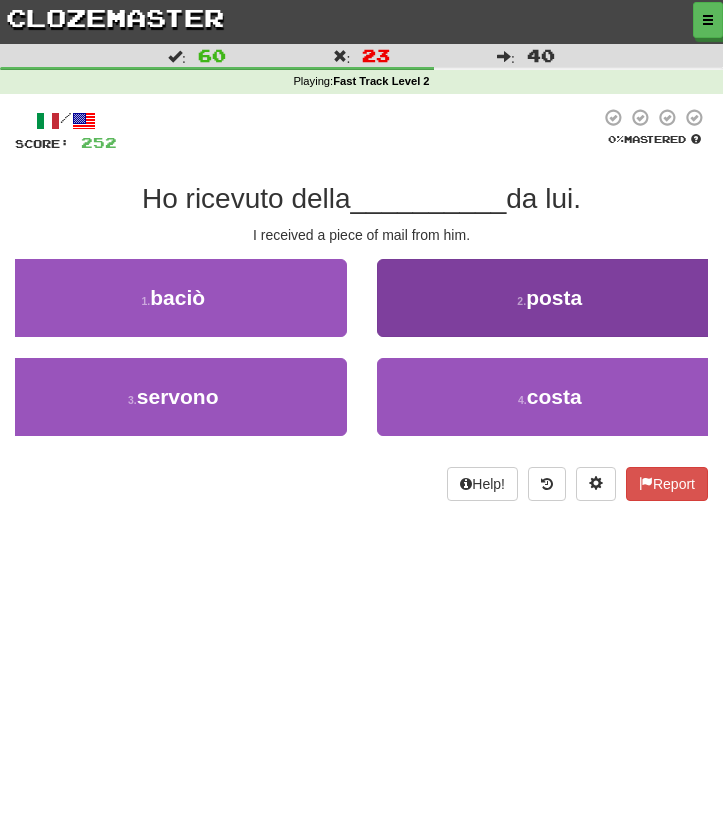 click on "2 .  posta" at bounding box center (550, 298) 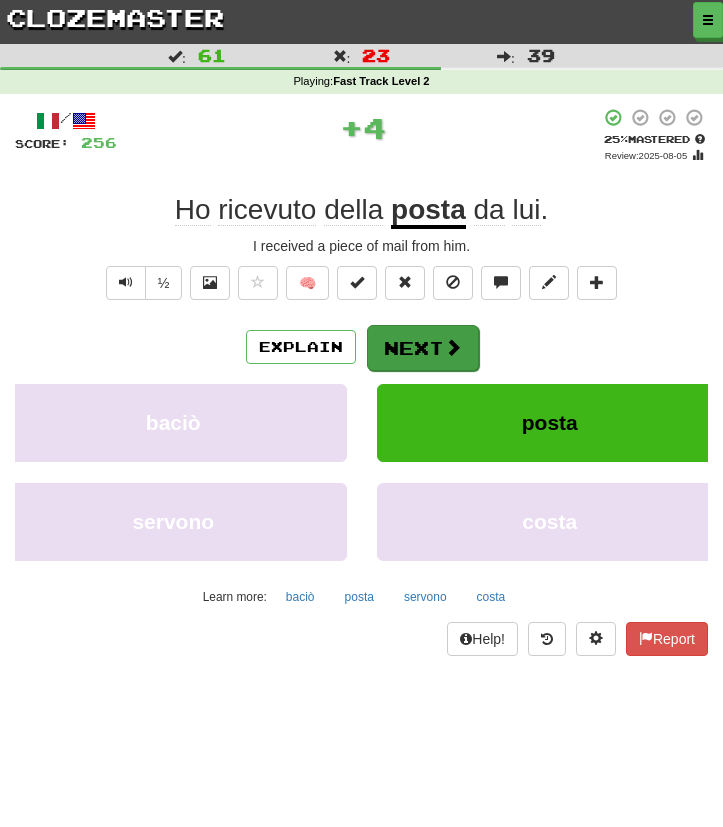 click at bounding box center [453, 347] 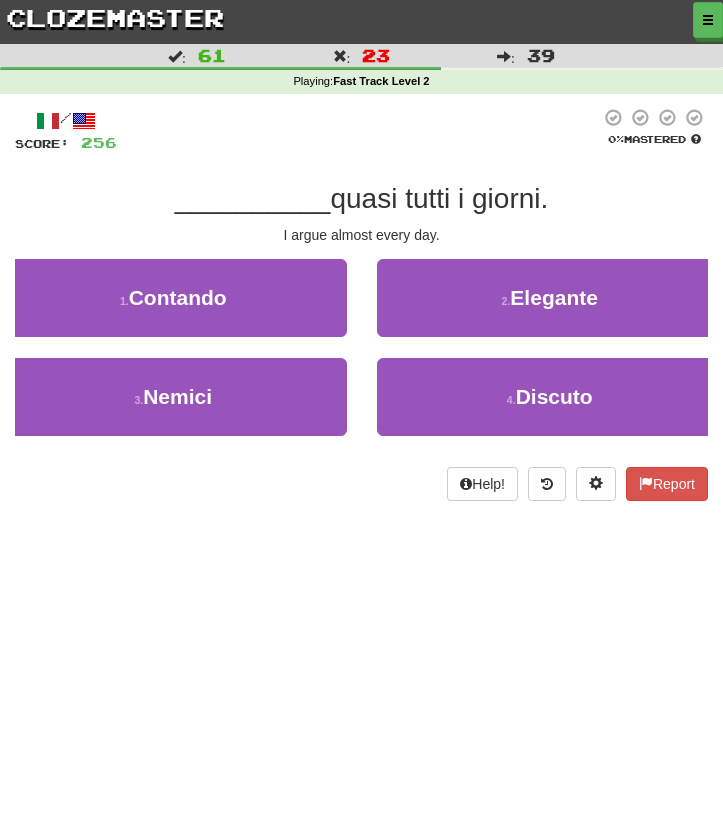 click on "/  Score:   256 0 %  Mastered __________  quasi tutti i giorni. I argue almost every day. 1 .  Contando 2 .  Elegante 3 .  Nemici 4 .  Discuto  Help!  Report" at bounding box center (361, 304) 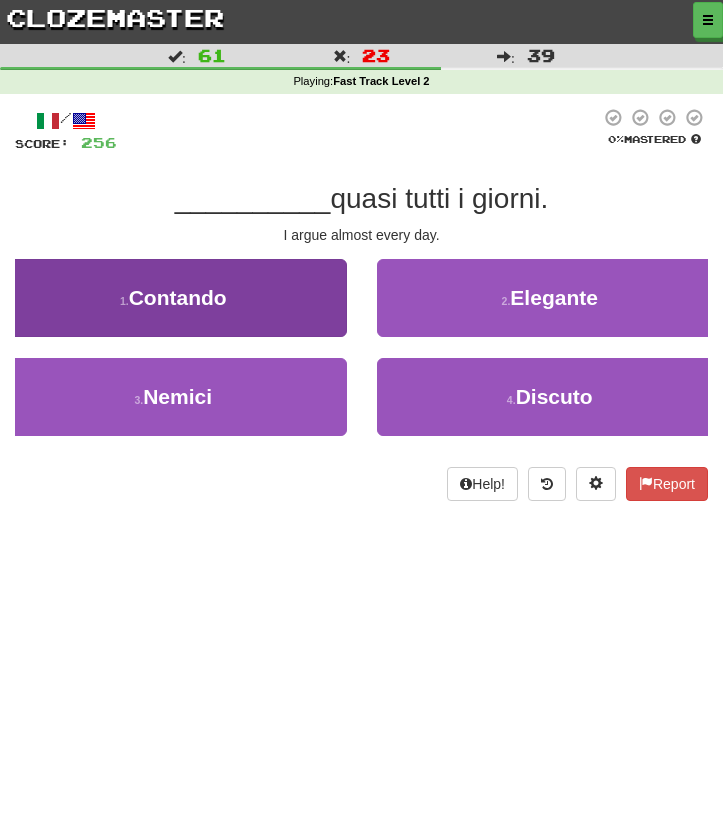 click on "1 .  Contando" at bounding box center [173, 298] 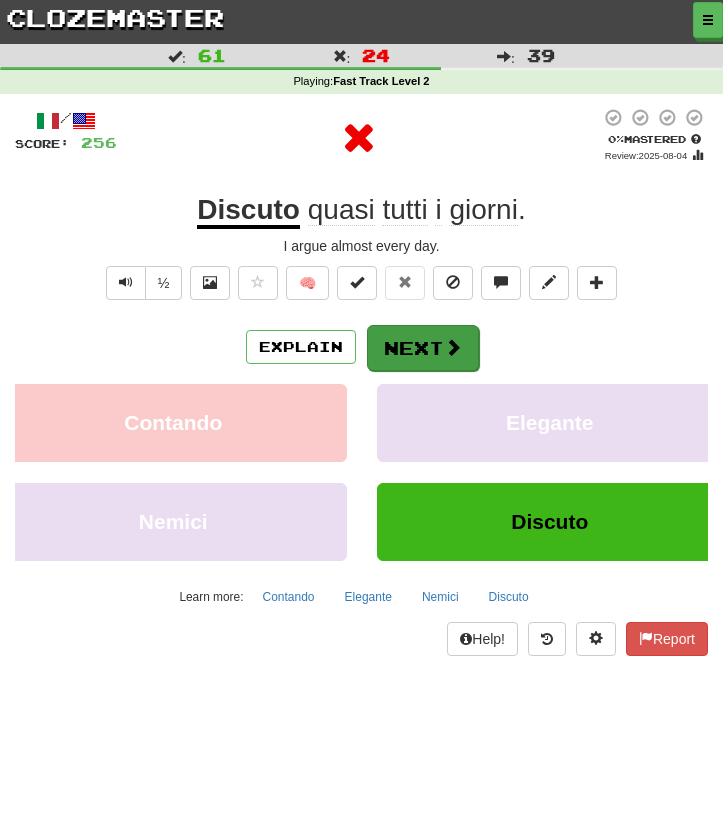 click on "Next" at bounding box center (423, 348) 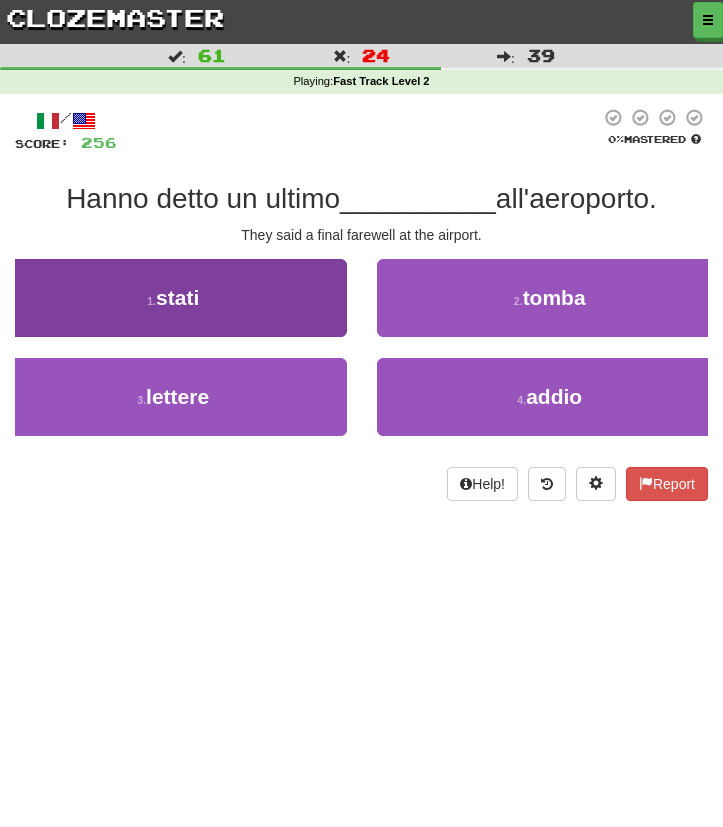 click on "1 .  stati" at bounding box center [173, 298] 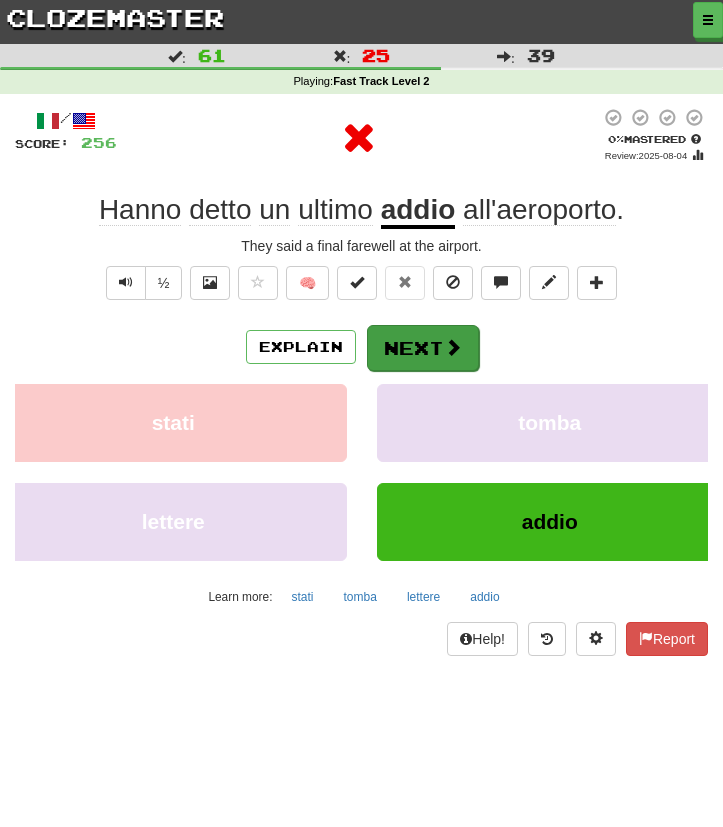 click on "Next" at bounding box center [423, 348] 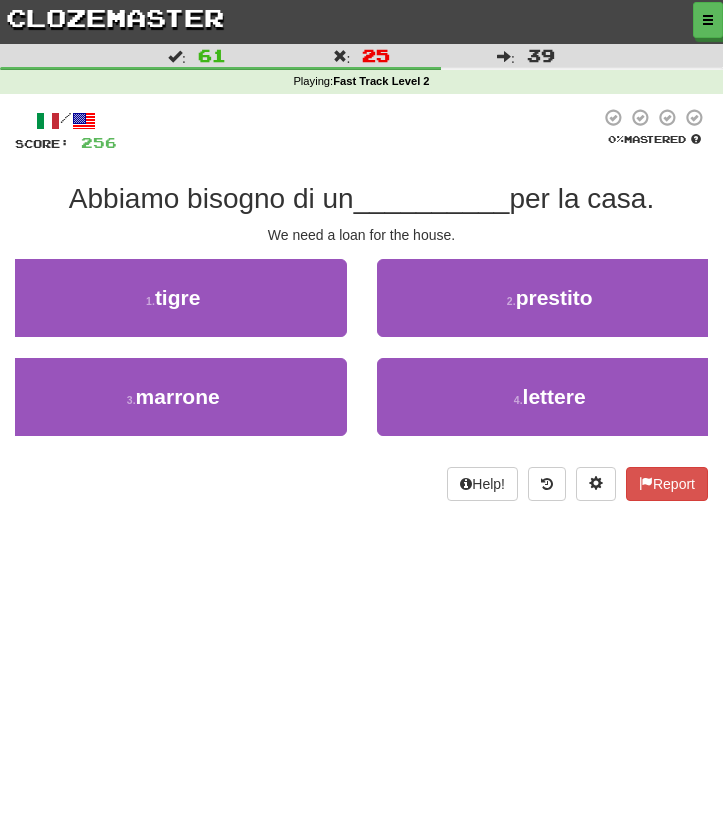 click on "__________" at bounding box center [432, 198] 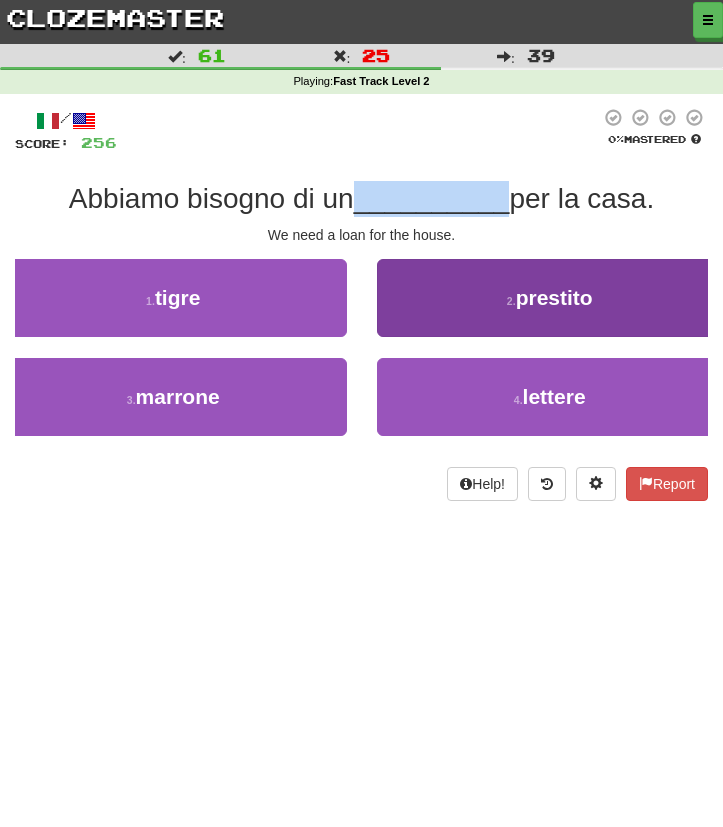 click on "2 .  prestito" at bounding box center (550, 298) 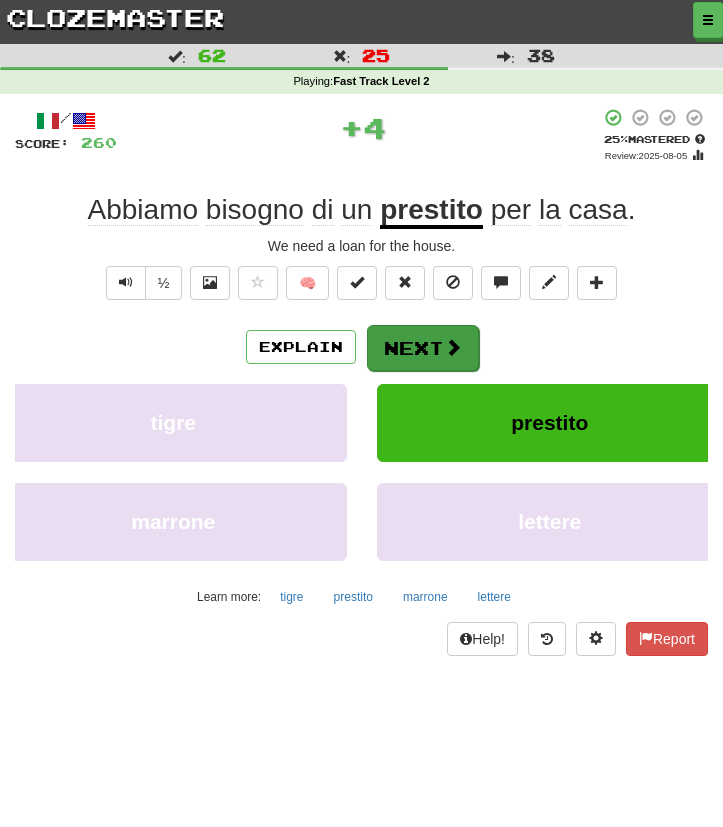 click on "Next" at bounding box center (423, 348) 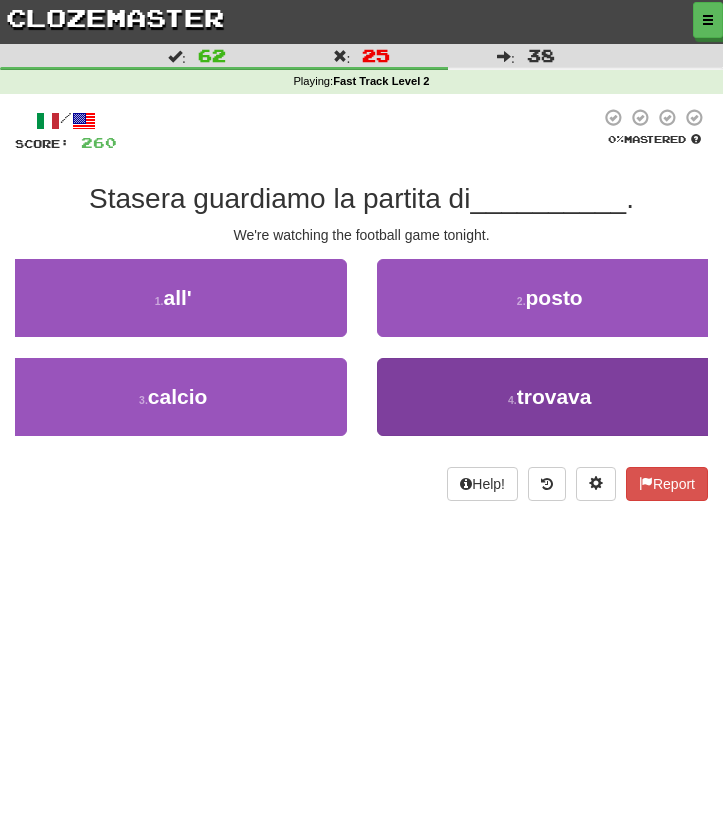 click on "4 .  trovava" at bounding box center [550, 397] 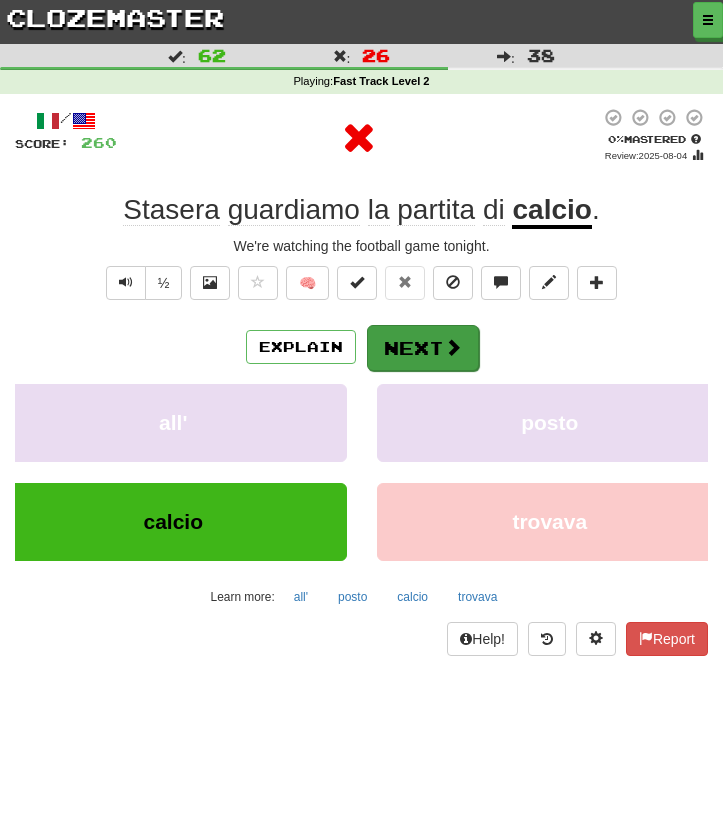 click at bounding box center (453, 347) 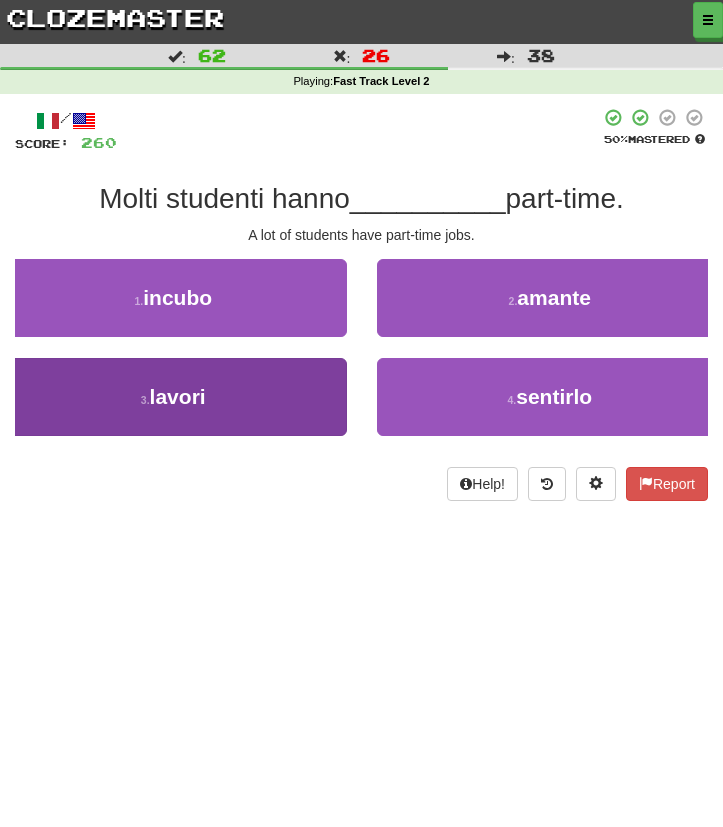 click on "3 .  lavori" at bounding box center (173, 397) 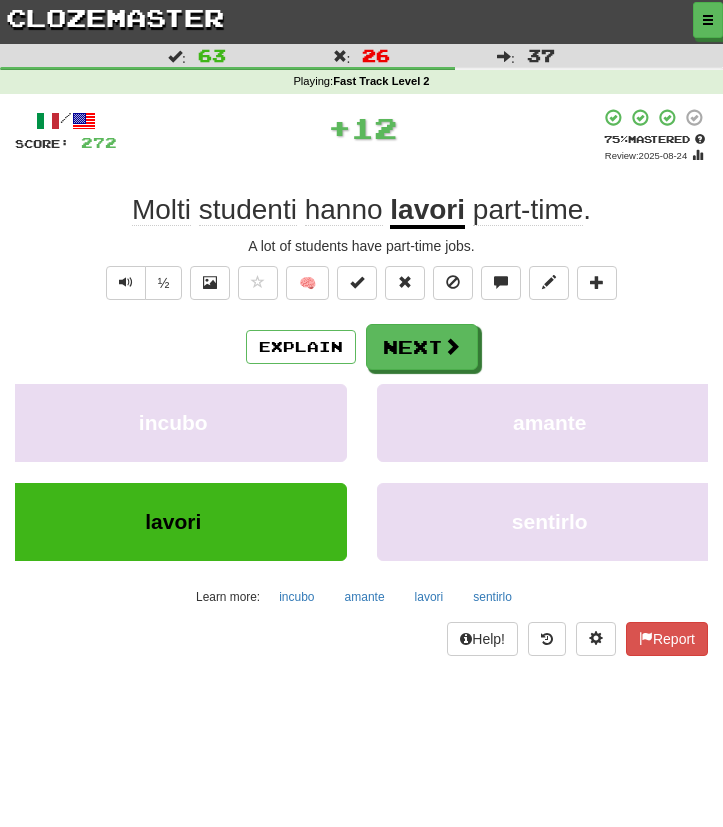 click on "/  Score:   272 + 12 75 %  Mastered Review:  2025-08-24 Molti   studenti   hanno   lavori   part-time . A lot of students have part-time jobs. ½ 🧠 Explain Next incubo amante lavori sentirlo Learn more: incubo amante lavori sentirlo  Help!  Report" at bounding box center (361, 382) 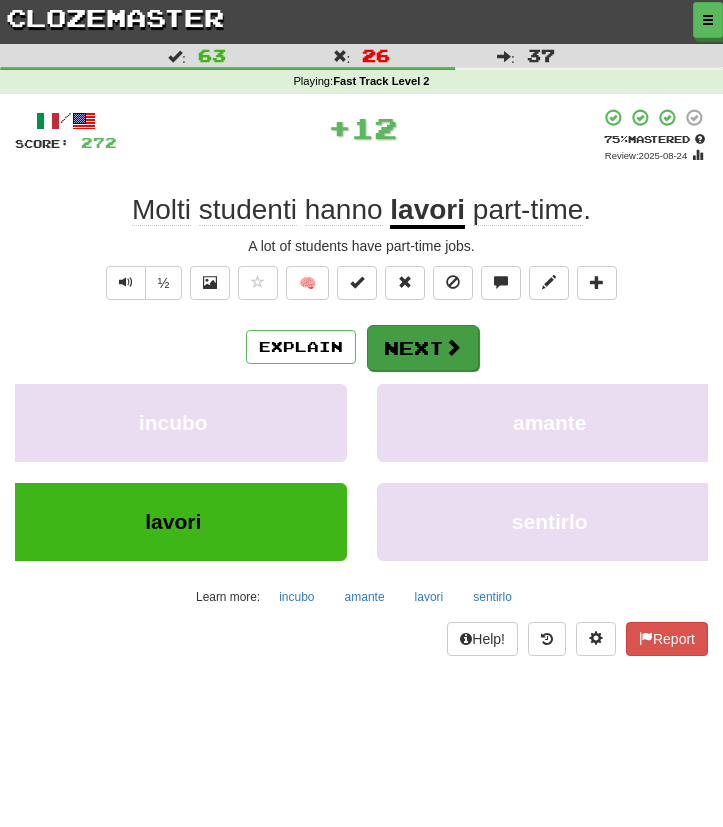click on "Next" at bounding box center (423, 348) 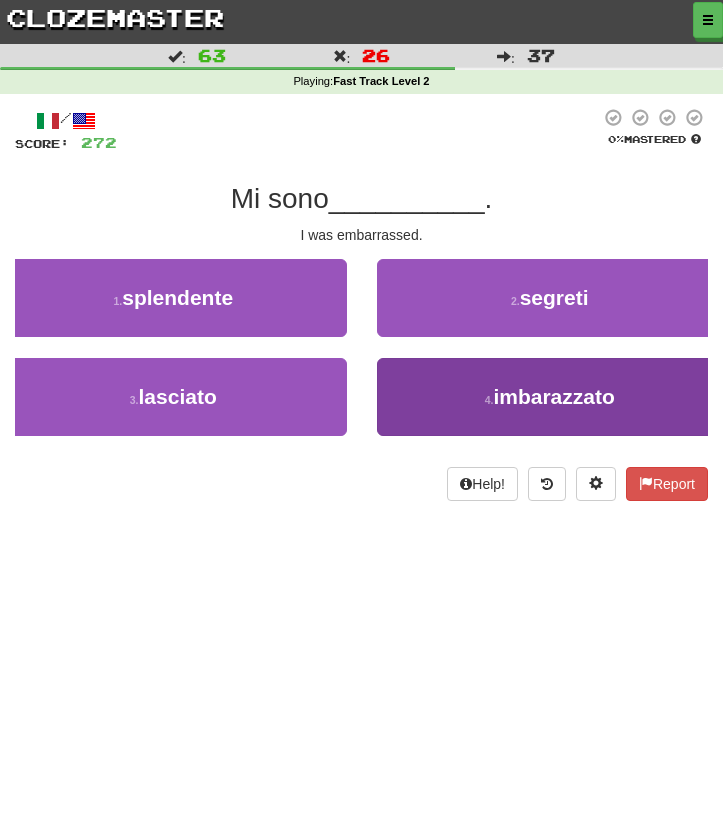 click on "4 ." at bounding box center (489, 400) 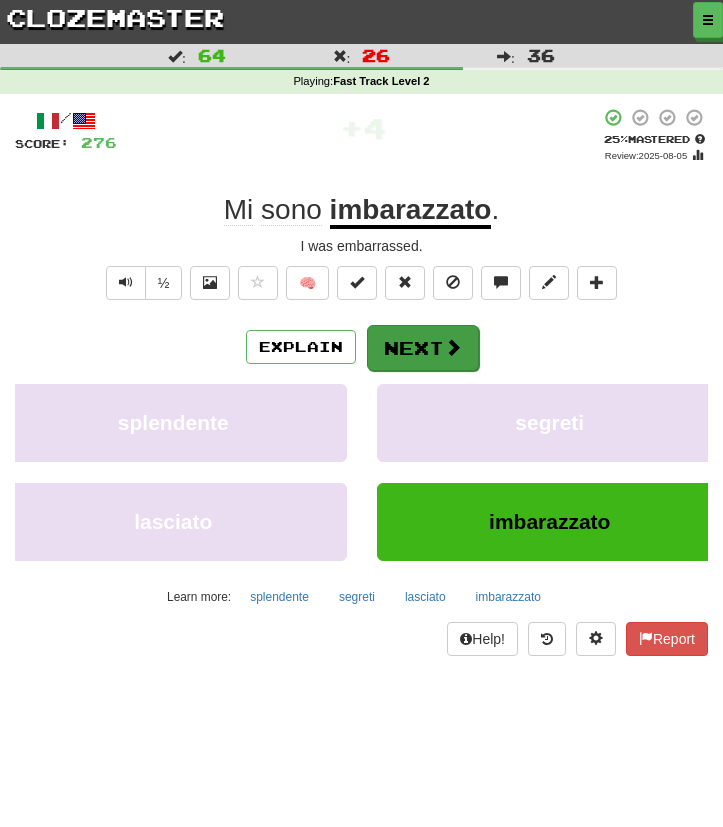 click on "Next" at bounding box center (423, 348) 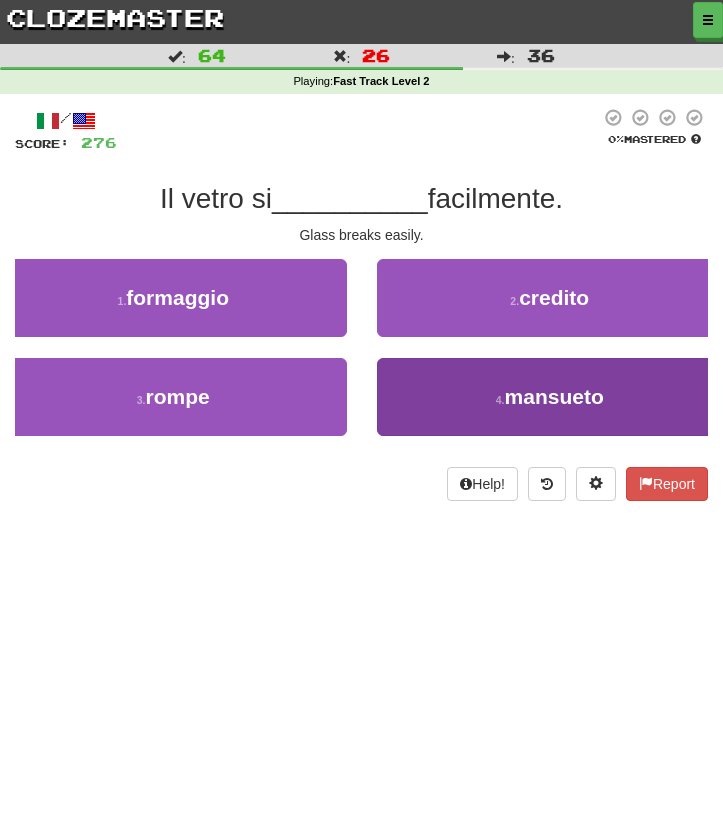 click on "4 .  mansueto" at bounding box center (550, 397) 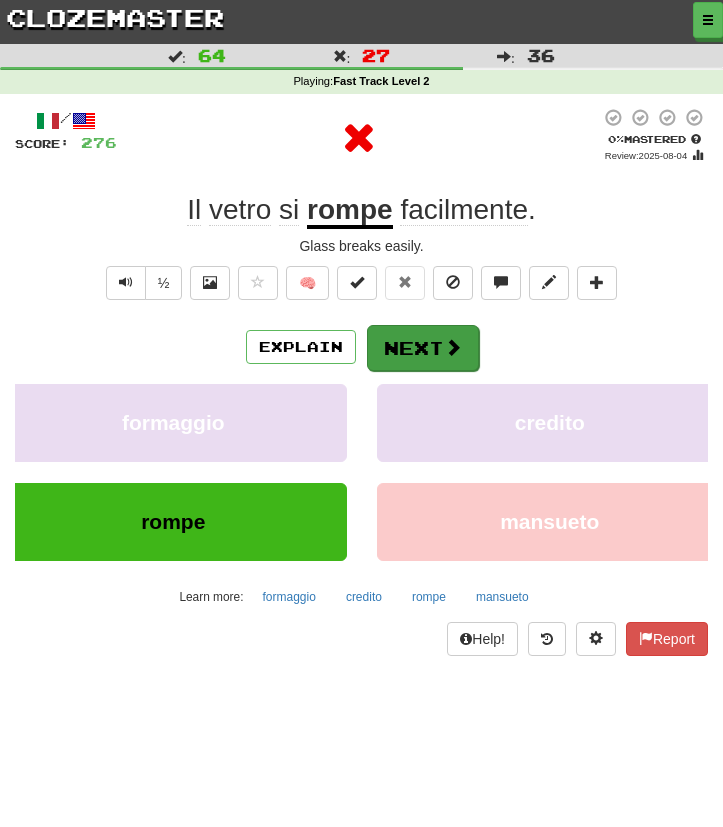 click at bounding box center (453, 347) 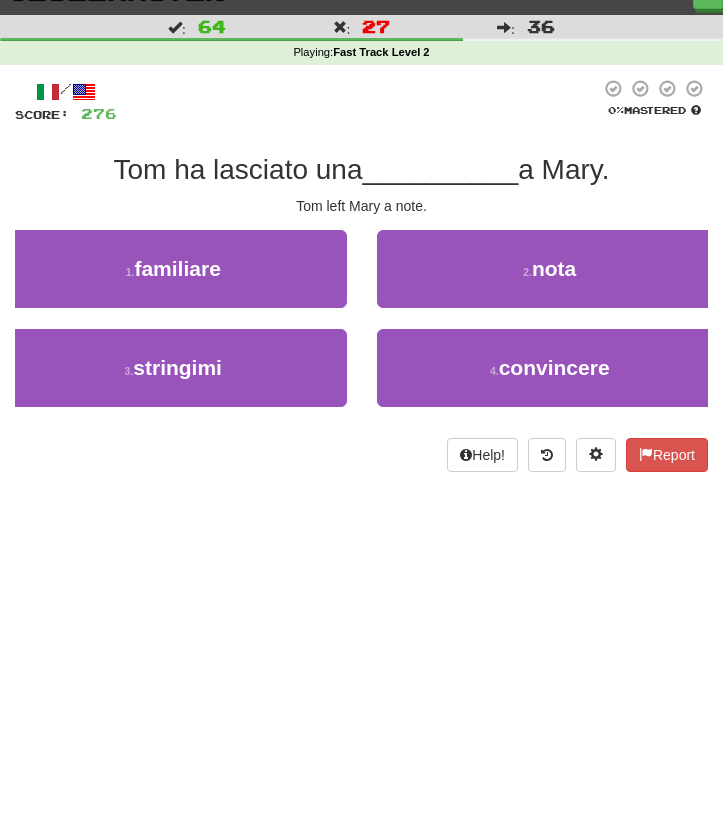 scroll, scrollTop: 30, scrollLeft: 0, axis: vertical 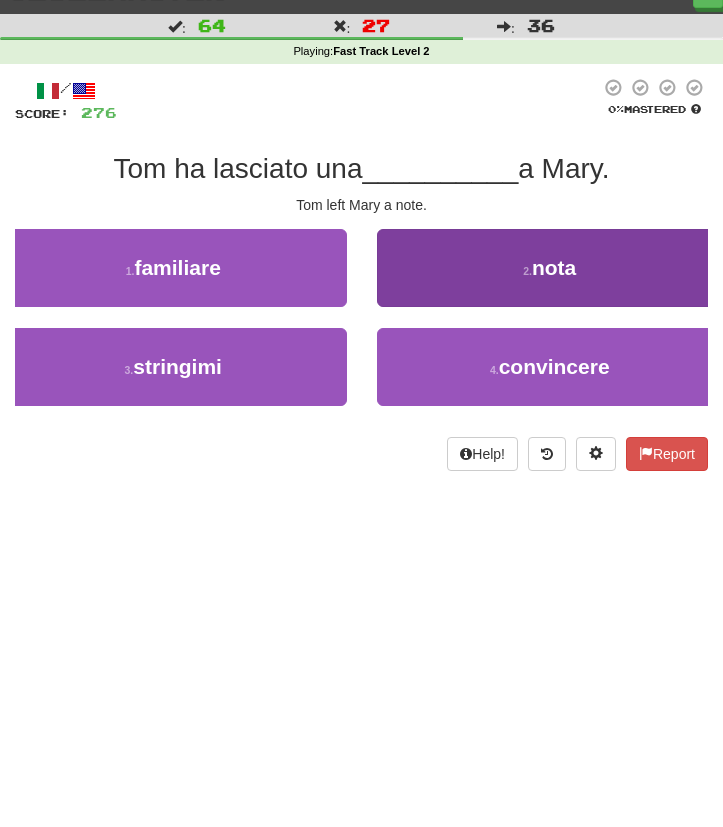 click on "2 .  nota" at bounding box center (550, 268) 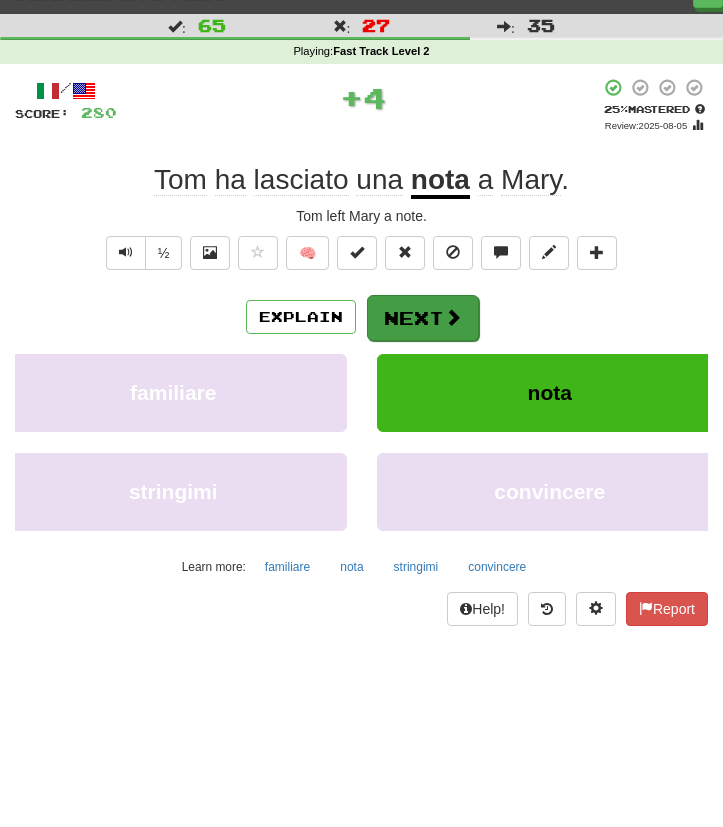 click at bounding box center [453, 317] 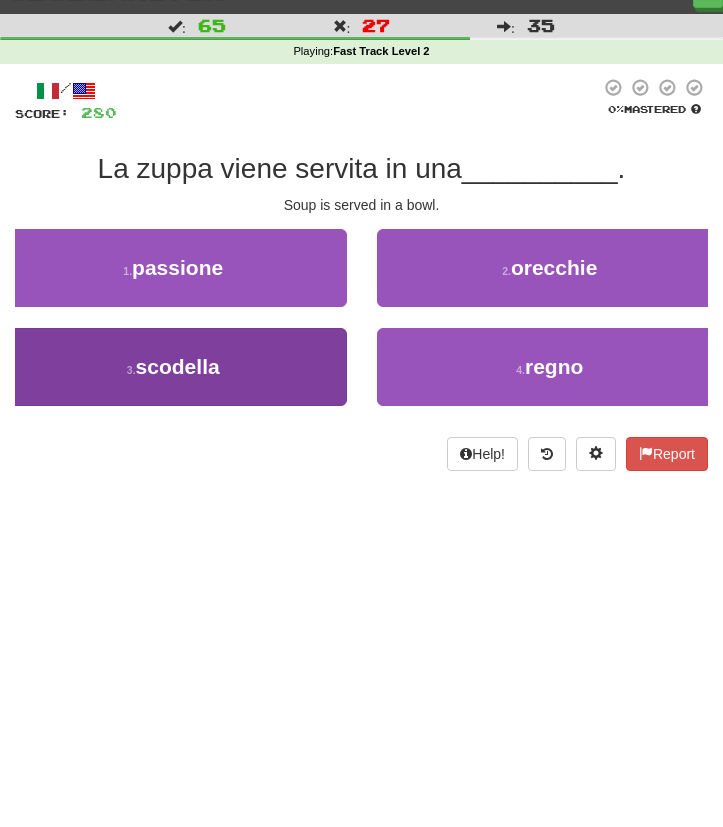 click on "3 .  scodella" at bounding box center [173, 367] 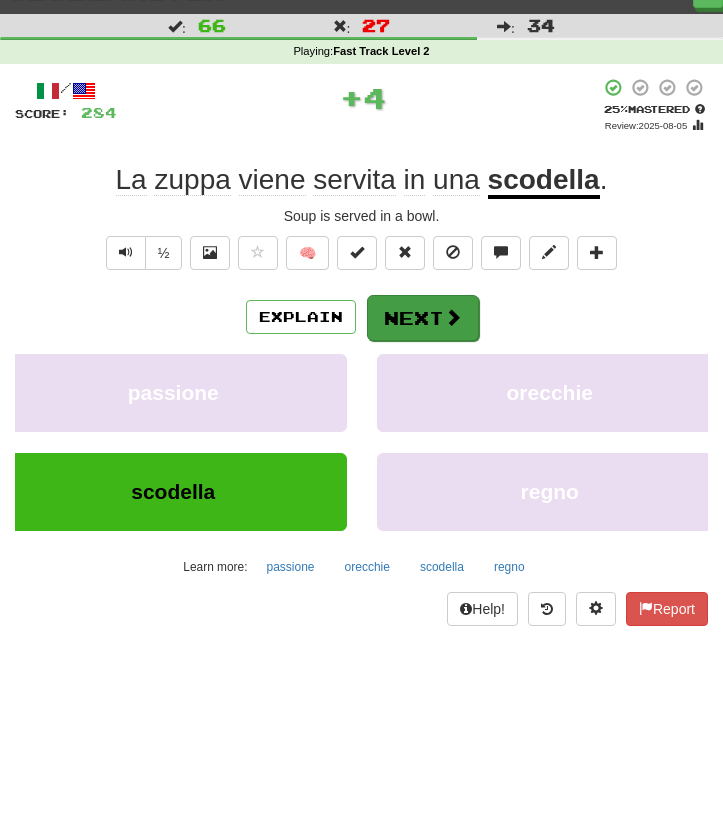 click on "Next" at bounding box center [423, 318] 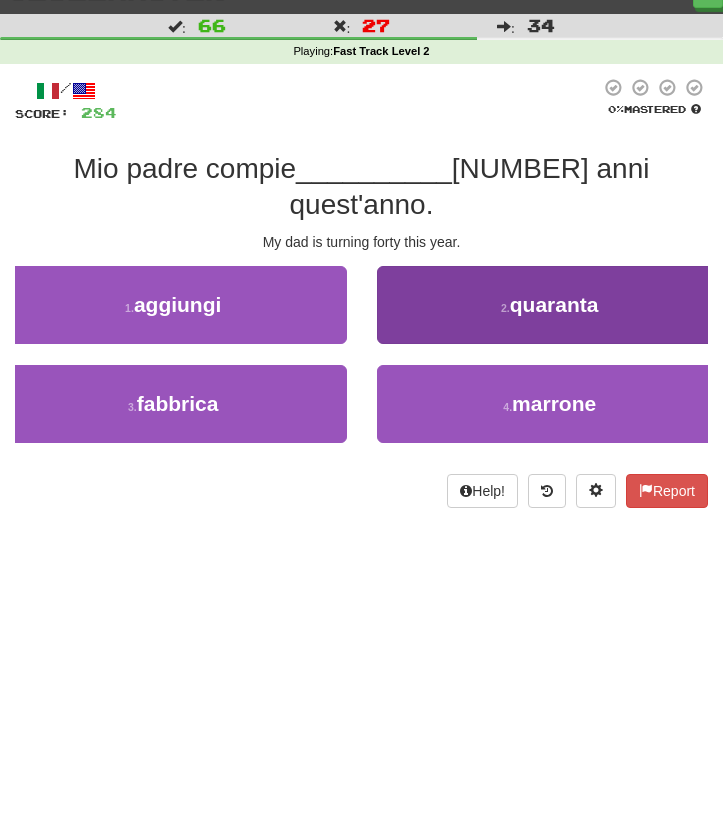click on "2 .  quaranta" at bounding box center (550, 305) 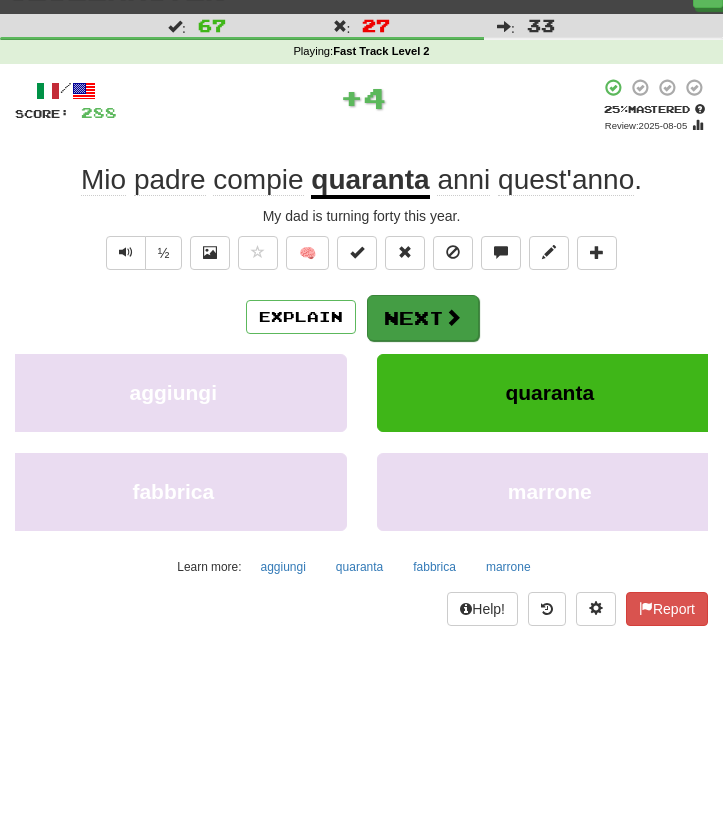 click on "Next" at bounding box center (423, 318) 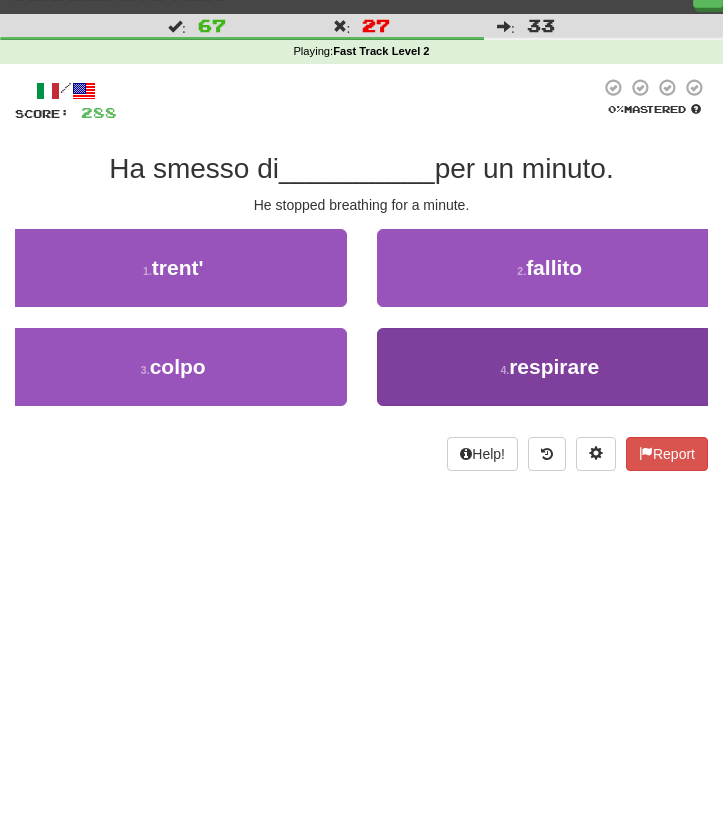 click on "4 .  respirare" at bounding box center [550, 367] 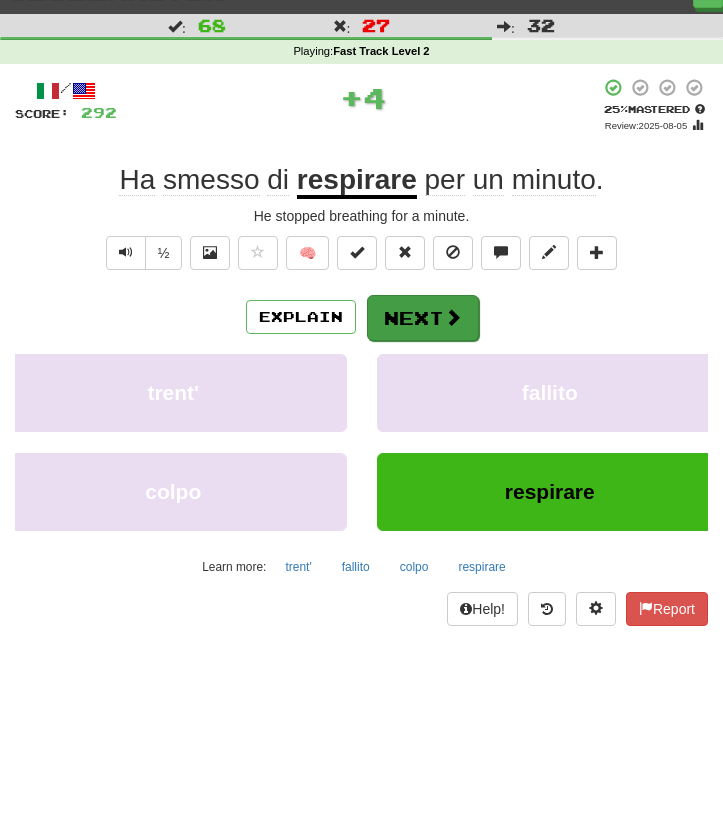 click on "Next" at bounding box center (423, 318) 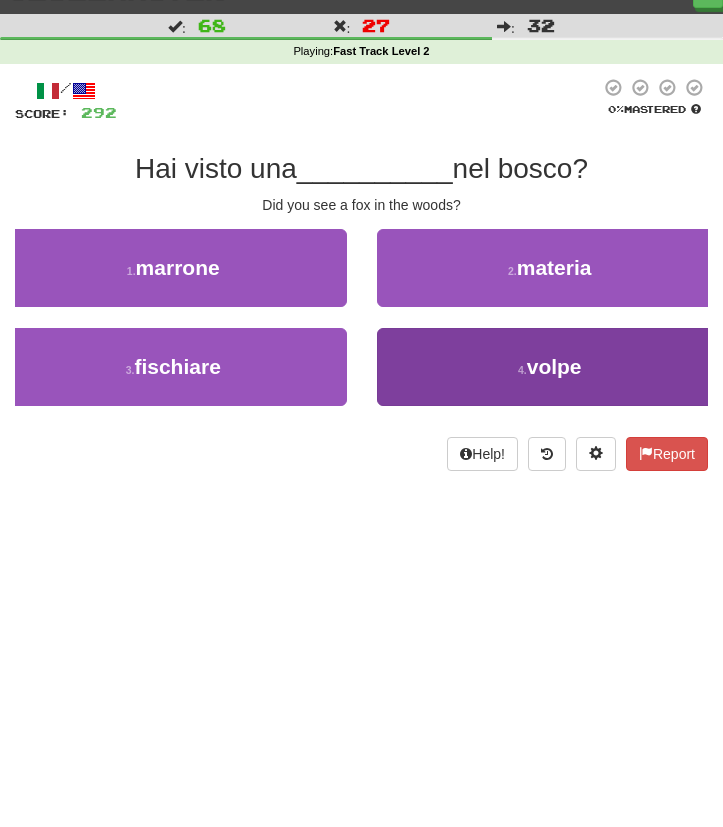 click on "4 .  volpe" at bounding box center (550, 367) 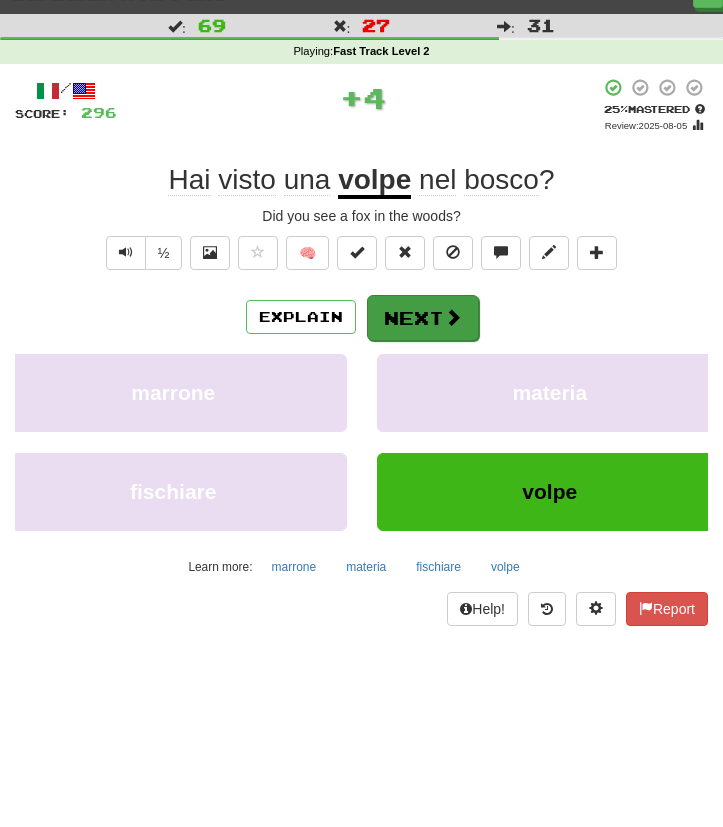 click on "Next" at bounding box center (423, 318) 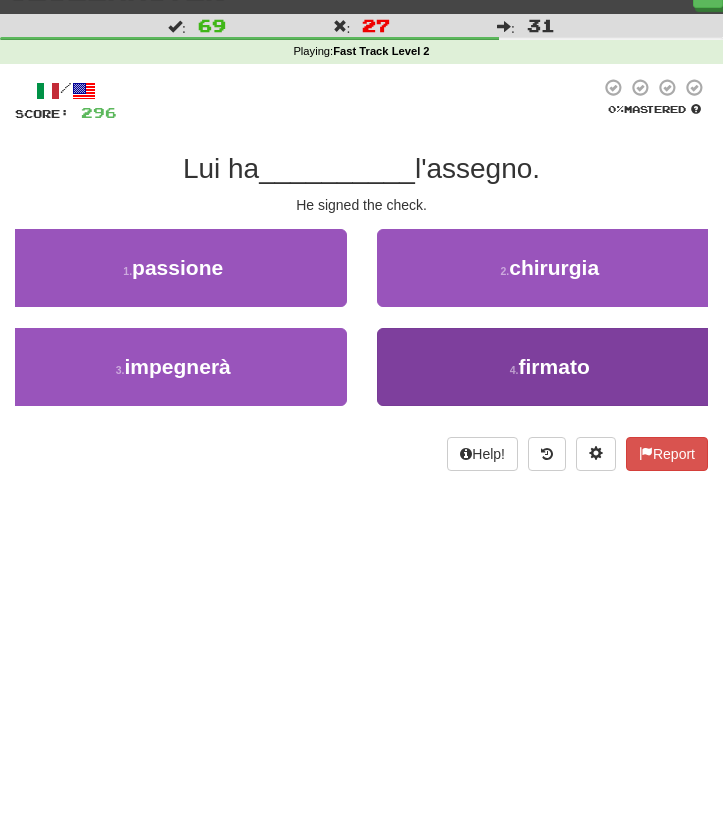 click on "firmato" at bounding box center [554, 366] 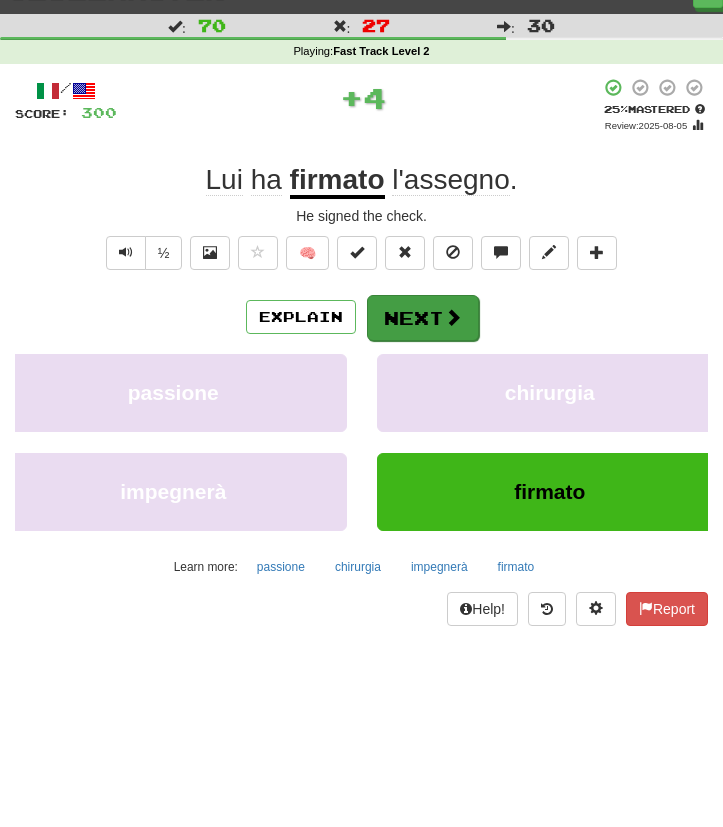 click on "Next" at bounding box center (423, 318) 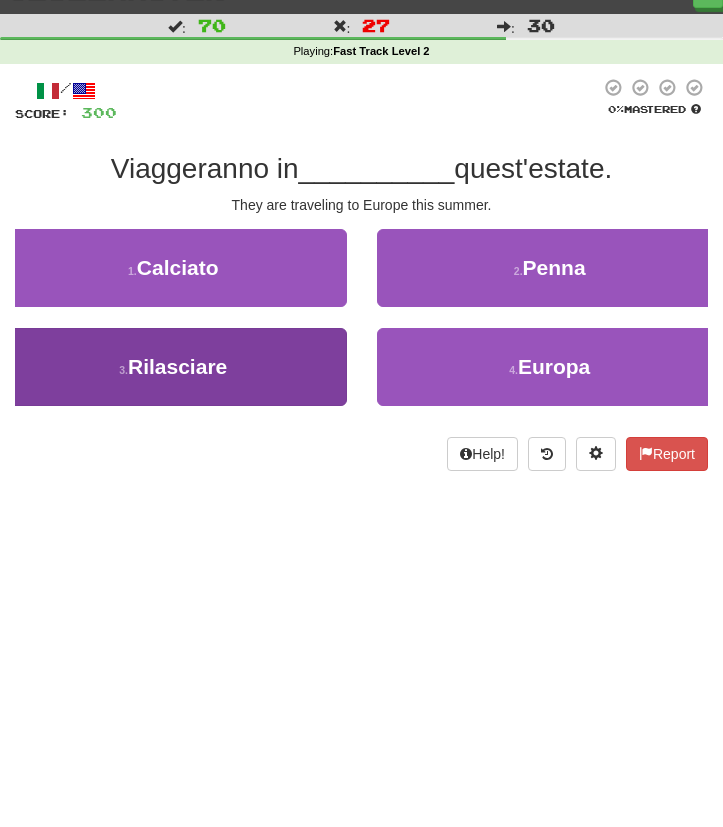 click on "3 .  Rilasciare" at bounding box center [173, 367] 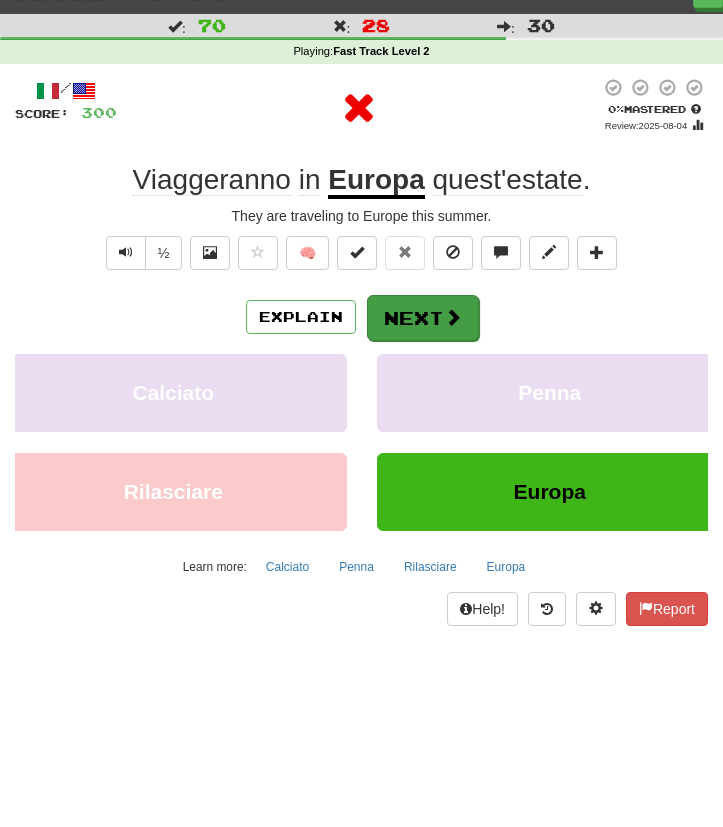 click at bounding box center (453, 317) 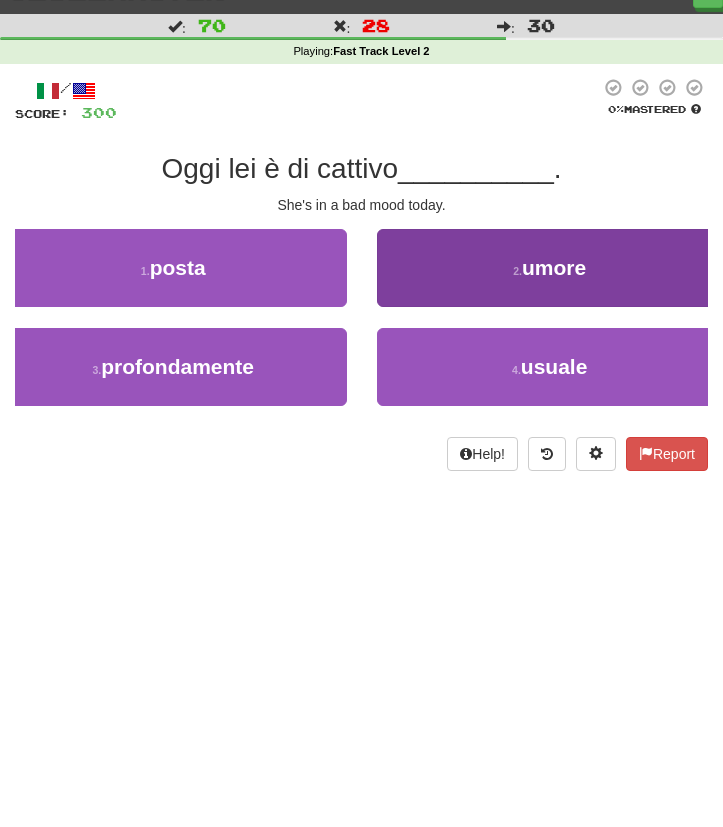 click on "2 .  umore" at bounding box center [550, 268] 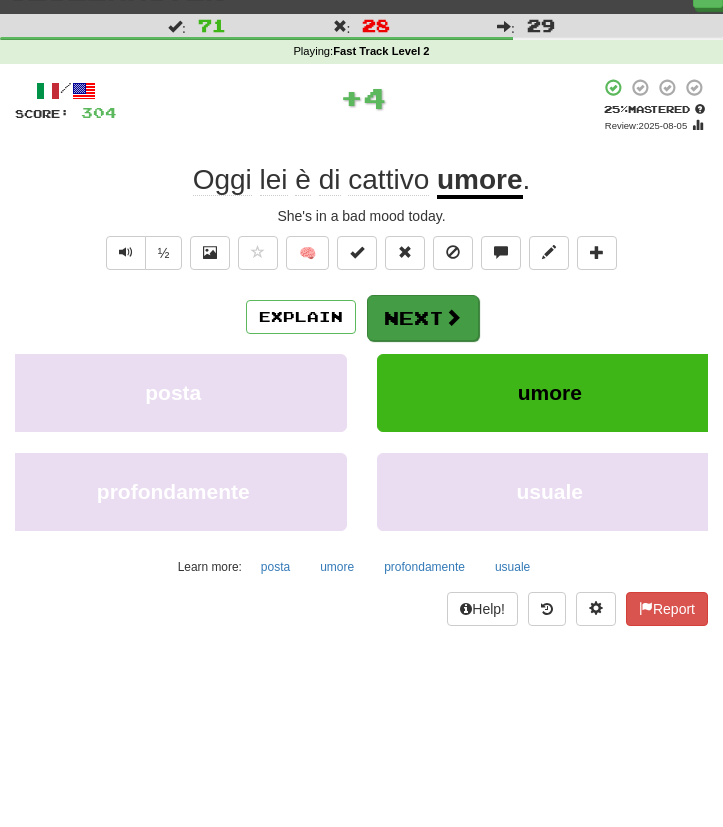 click on "Next" at bounding box center [423, 318] 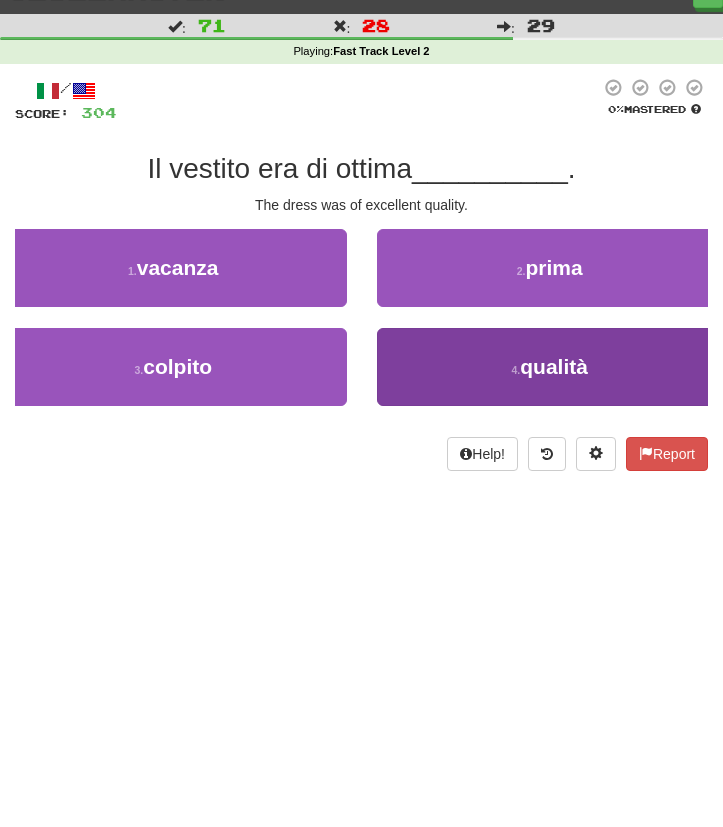 click on "4 .  qualità" at bounding box center (550, 367) 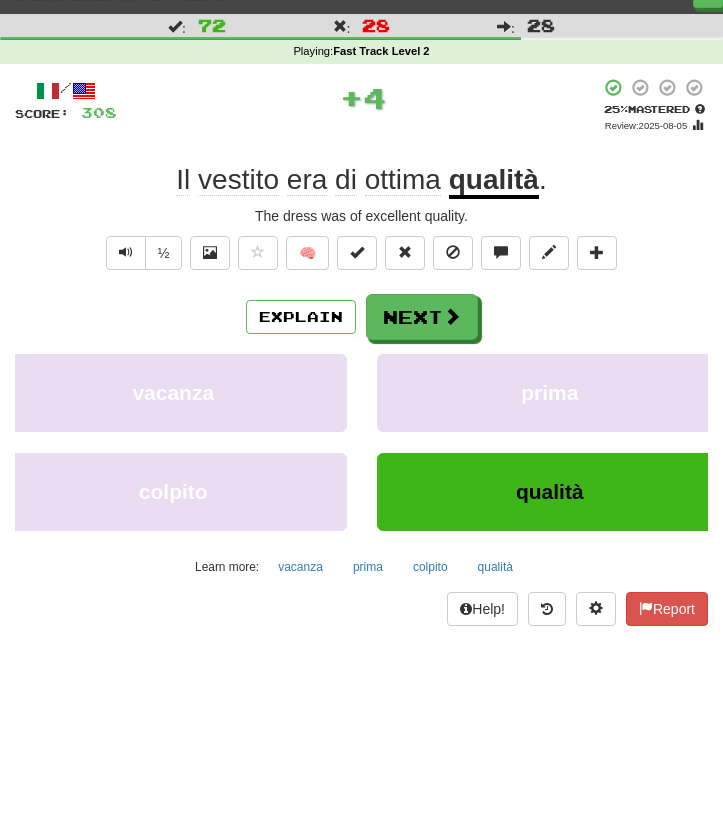 click on "Explain Next vacanza prima colpito qualità Learn more: vacanza prima colpito qualità" at bounding box center [361, 438] 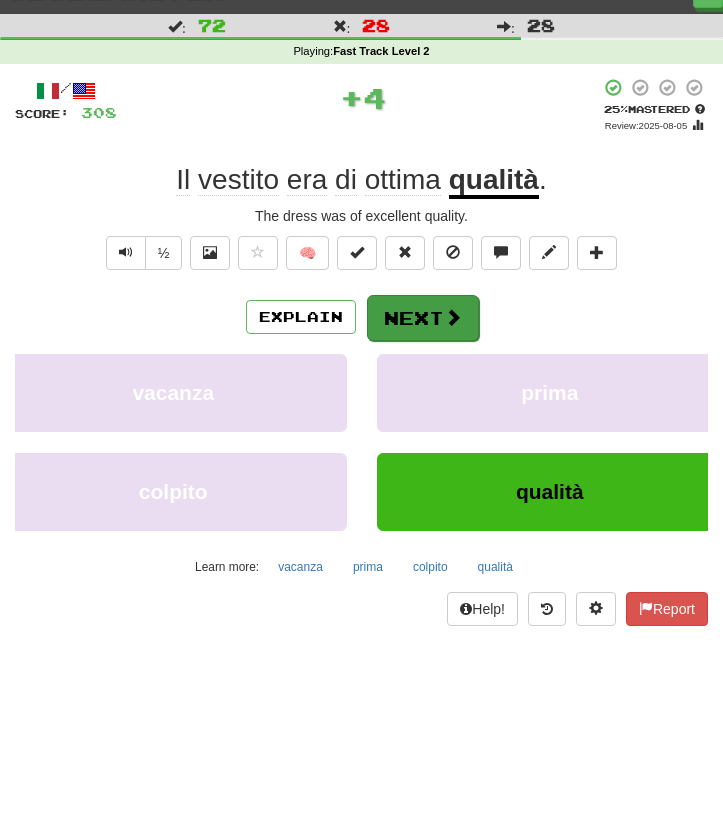 click on "Next" at bounding box center (423, 318) 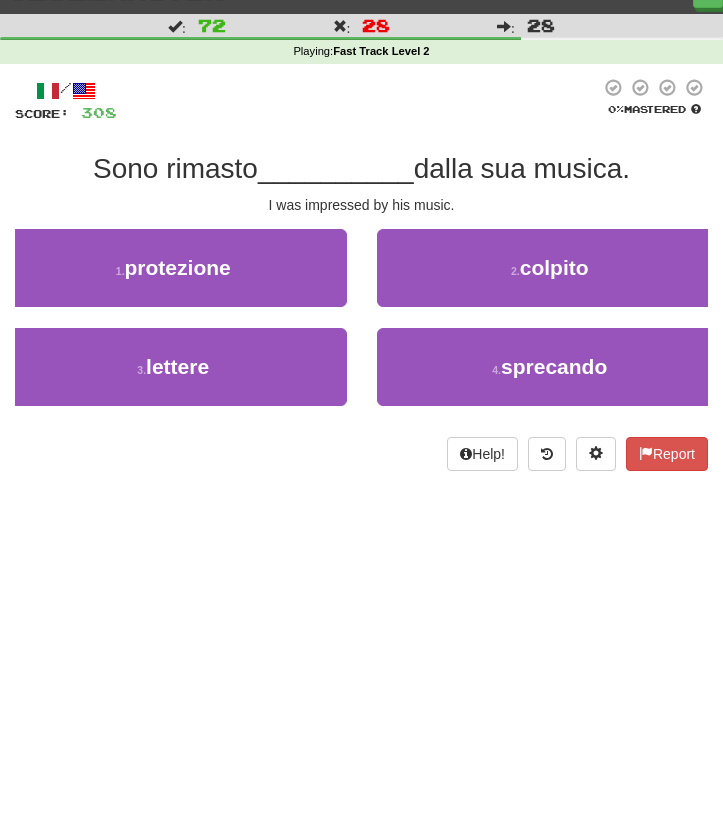 click on "I was impressed by his music." at bounding box center [361, 205] 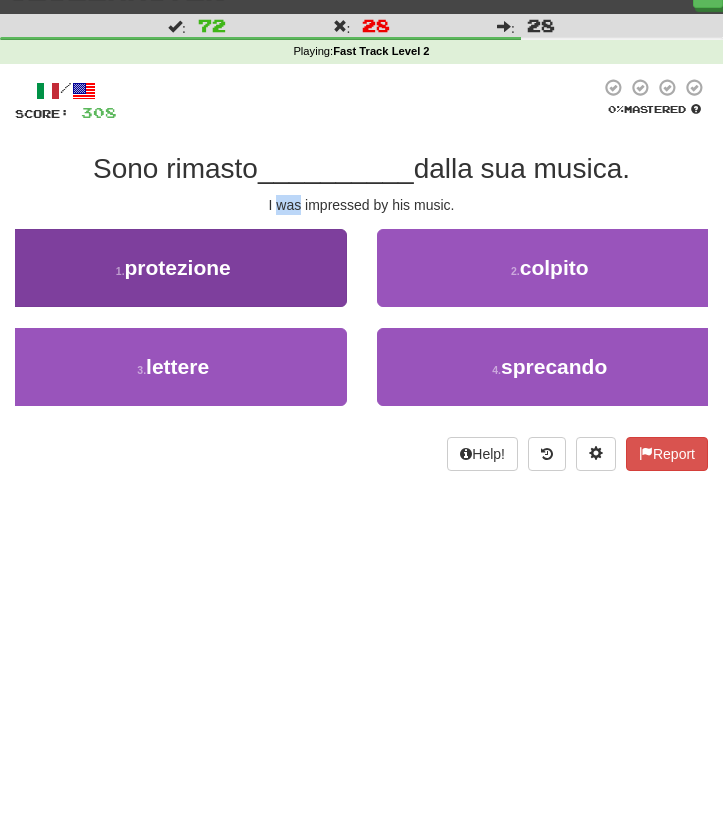 click on "1 .  protezione" at bounding box center [173, 268] 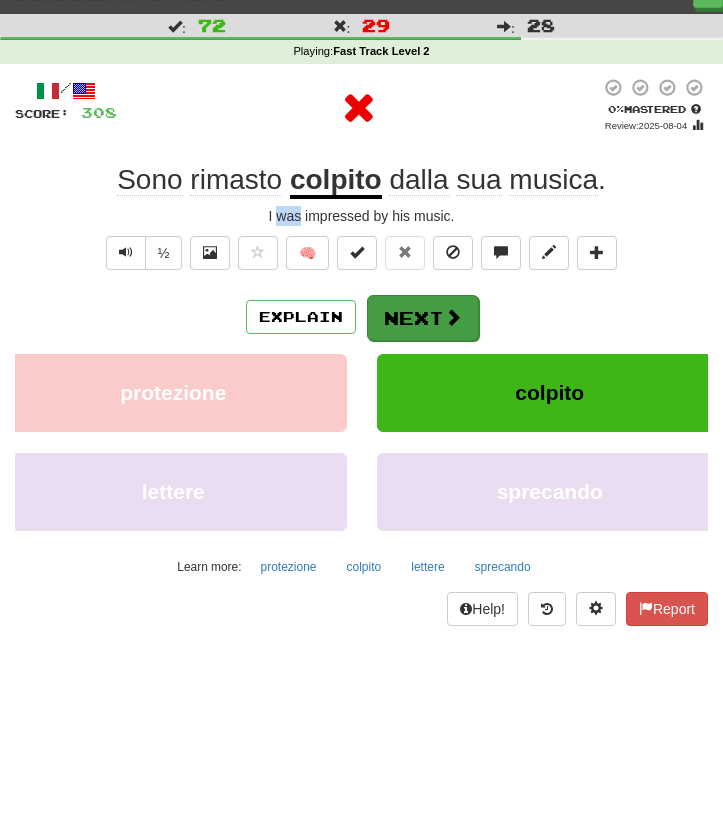 click on "Next" at bounding box center (423, 318) 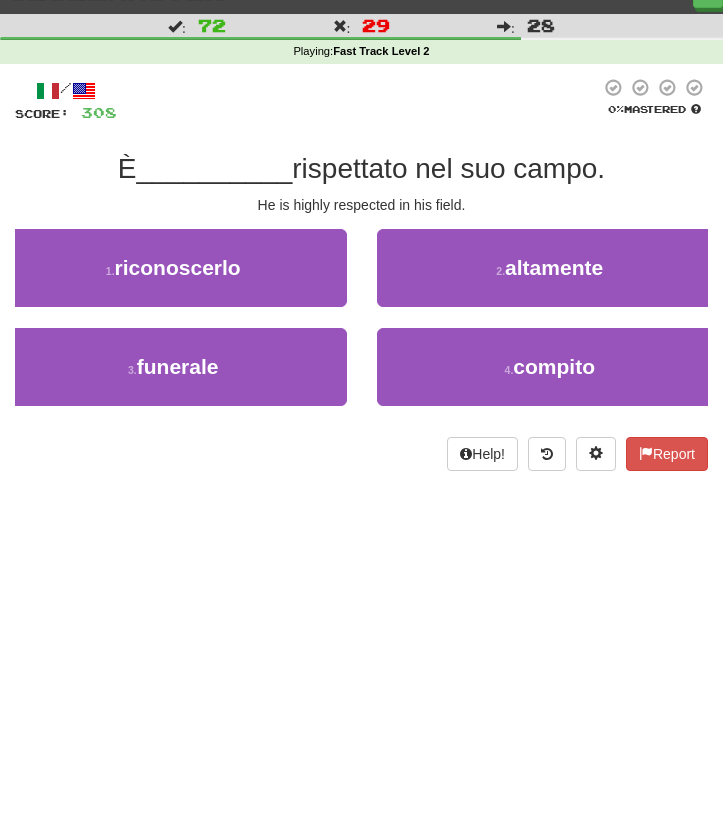 click on "He is highly respected in his field." at bounding box center [361, 205] 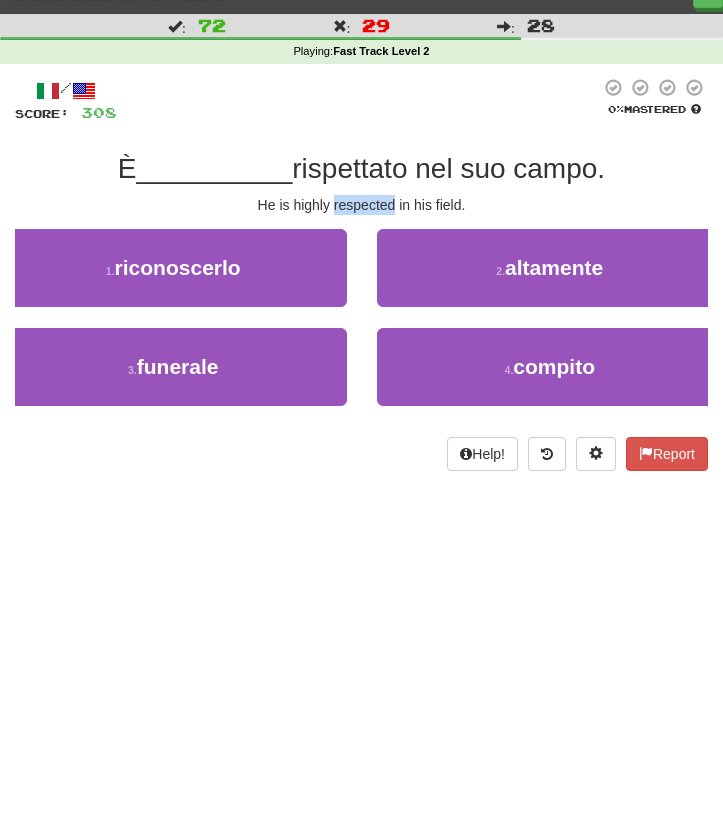 click on "He is highly respected in his field." at bounding box center (361, 205) 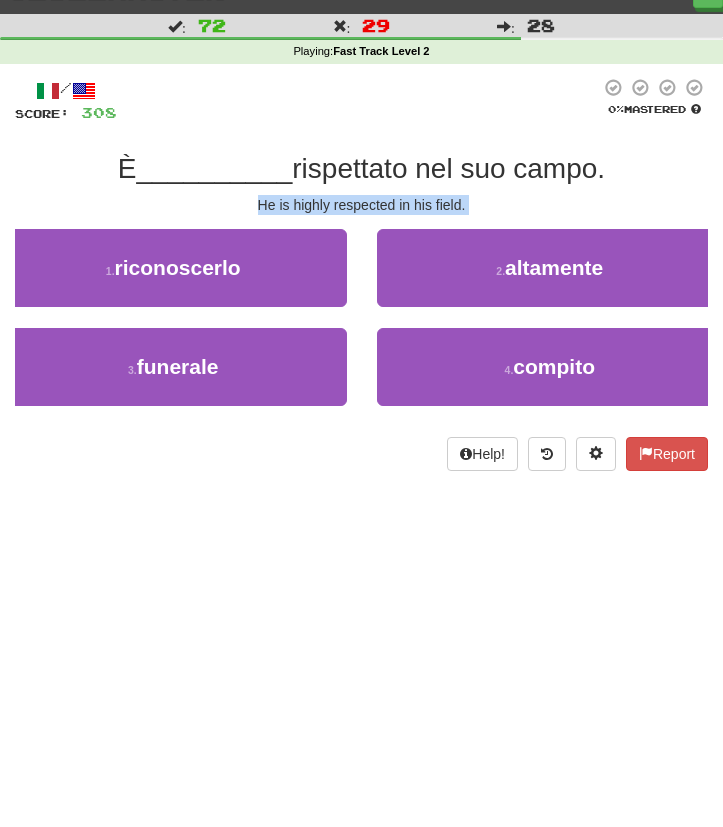 click on "He is highly respected in his field." at bounding box center [361, 205] 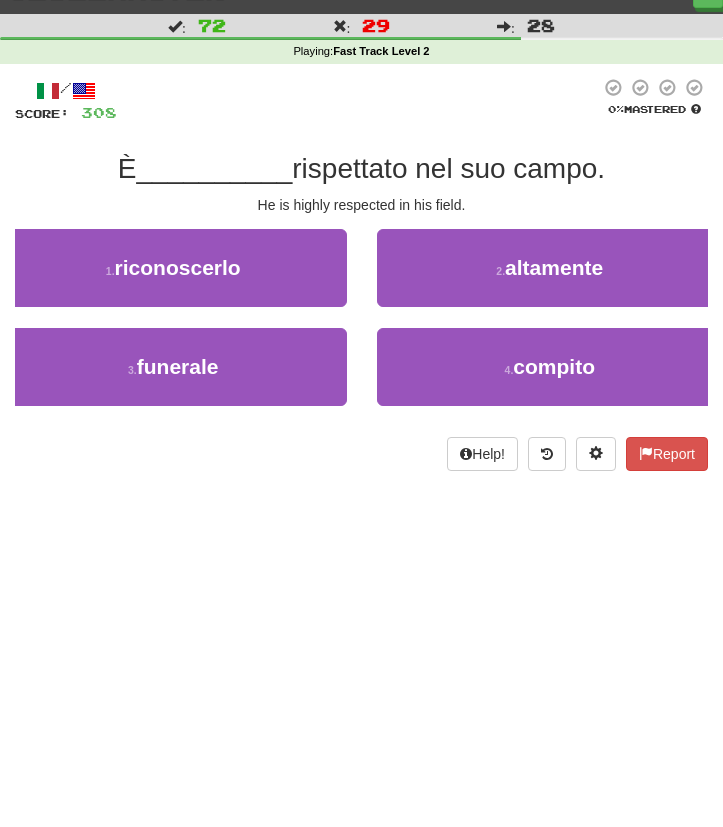 click on "He is highly respected in his field." at bounding box center (361, 205) 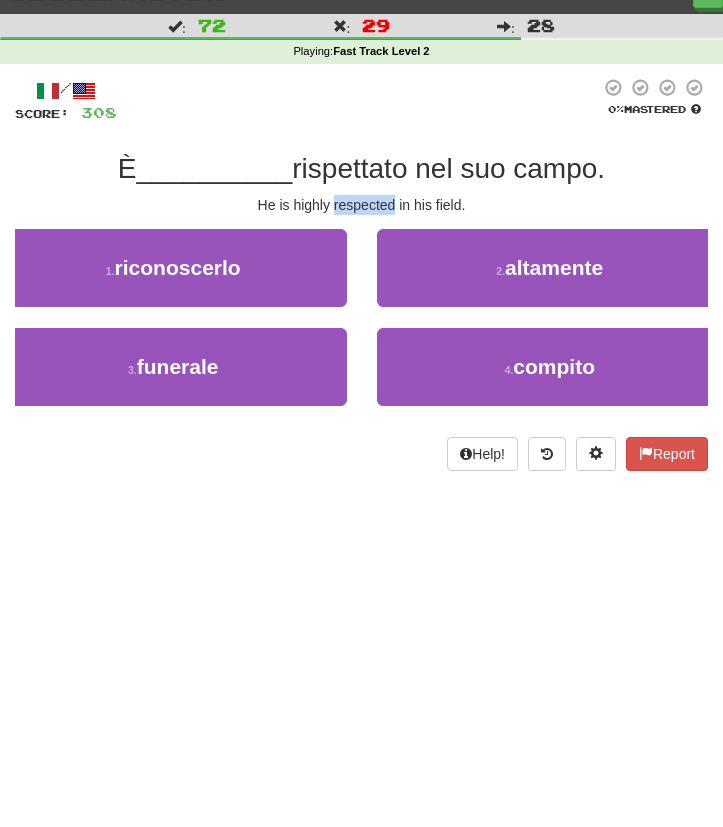 click on "rispettato nel suo campo." at bounding box center [448, 168] 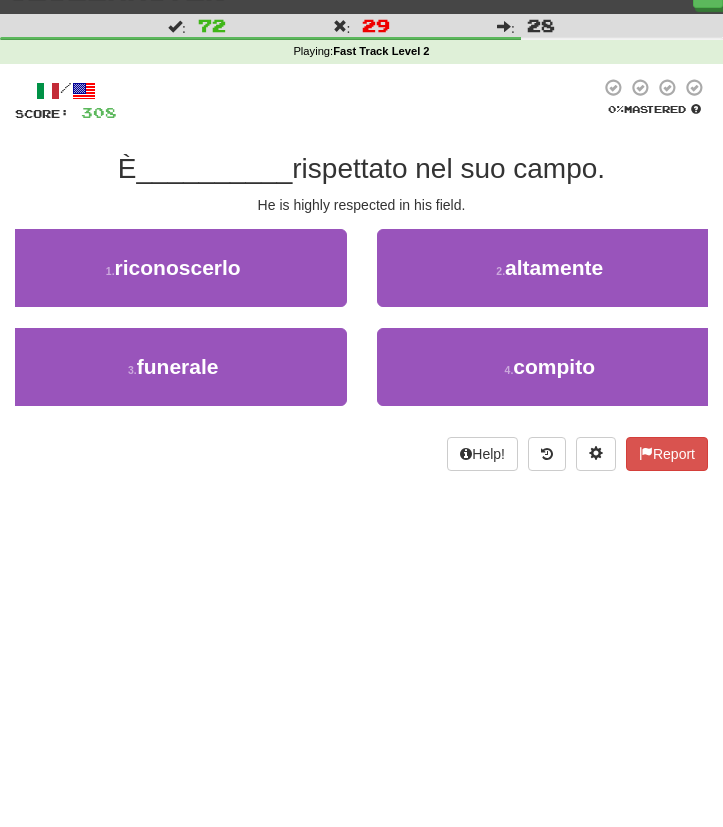 click on "rispettato nel suo campo." at bounding box center [448, 168] 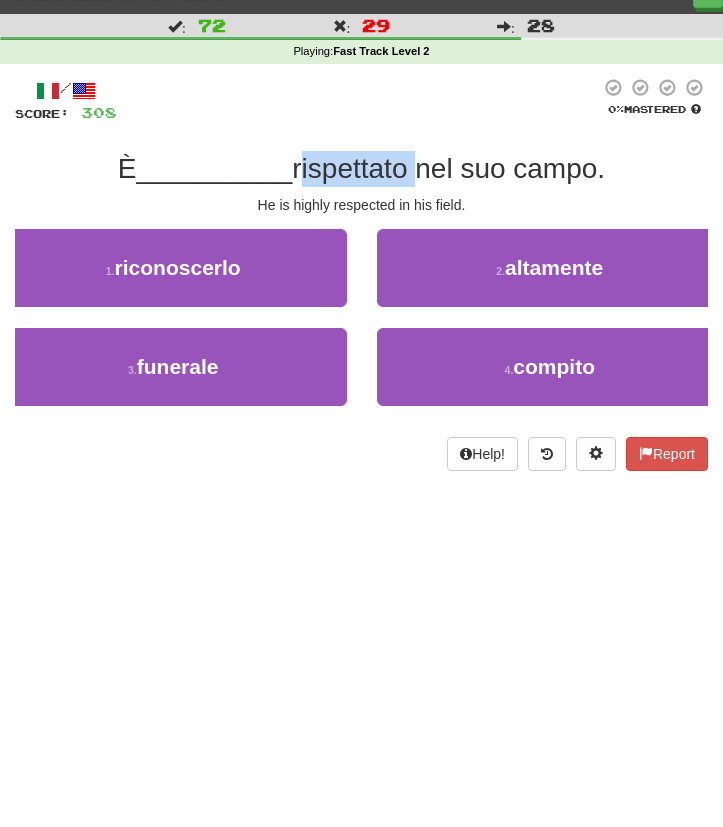 click on "rispettato nel suo campo." at bounding box center (448, 168) 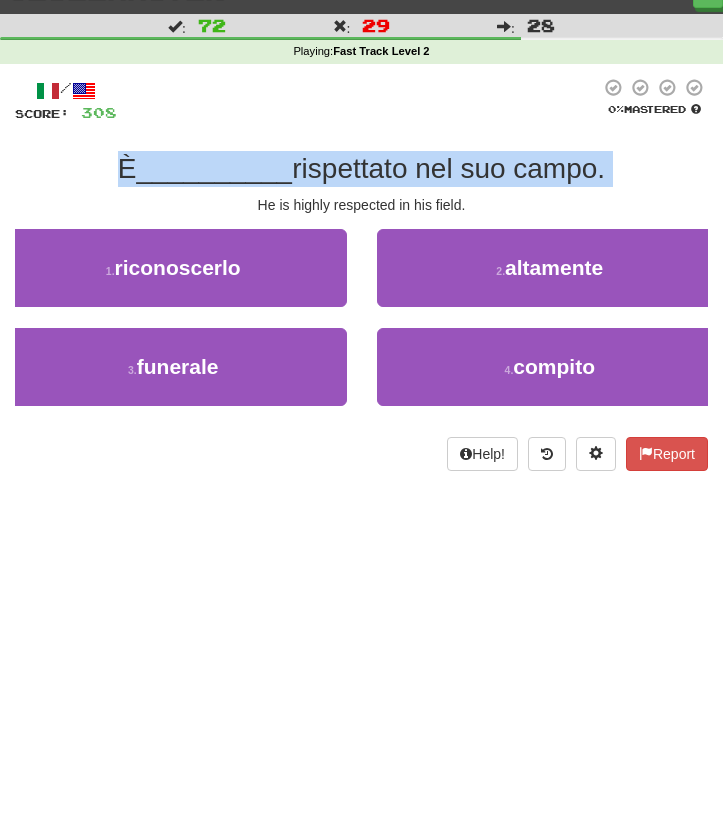 click on "2 .  altamente" at bounding box center [550, 278] 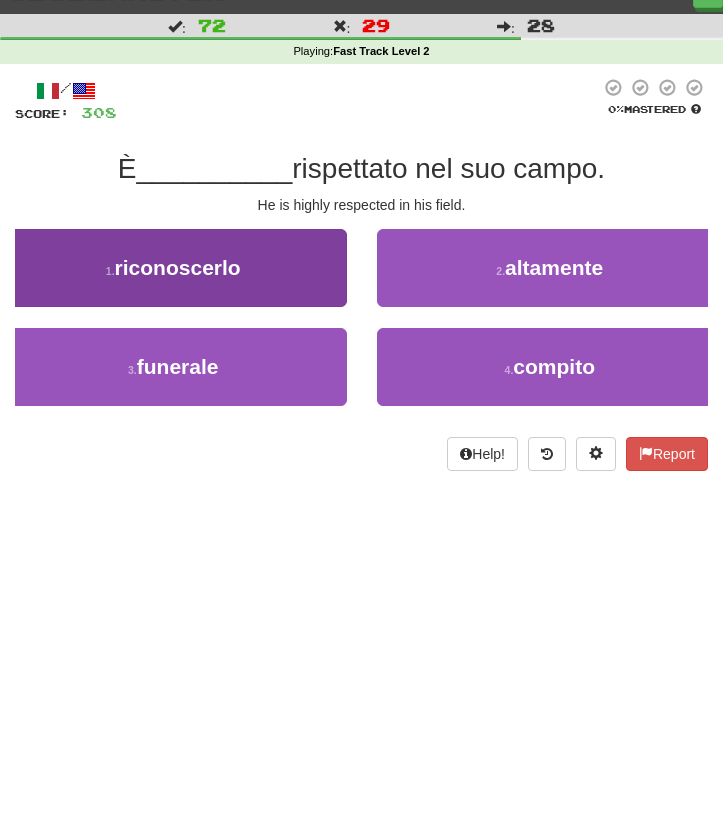 click on "1 .  riconoscerlo" at bounding box center (173, 268) 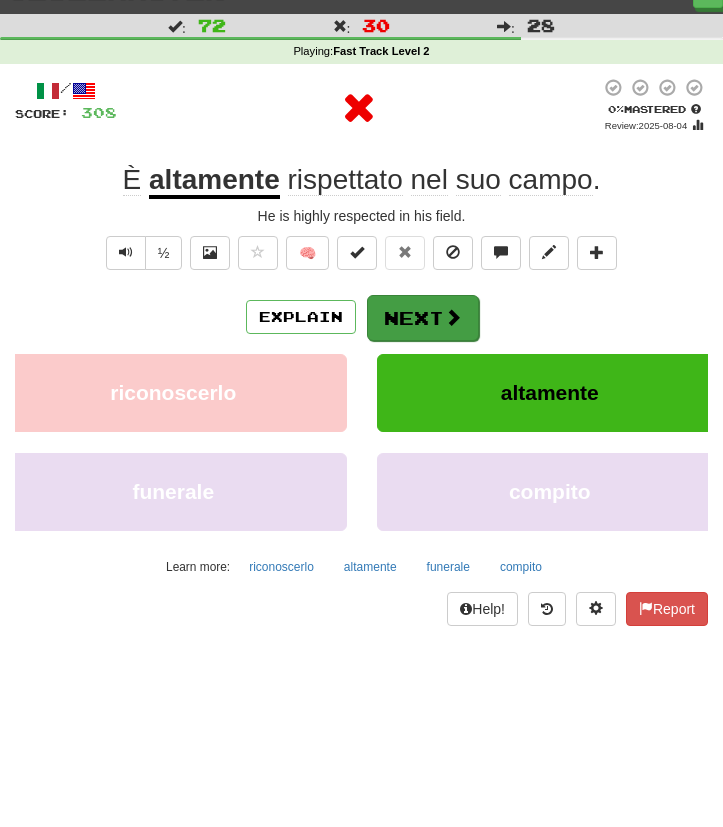 click on "Next" at bounding box center (423, 318) 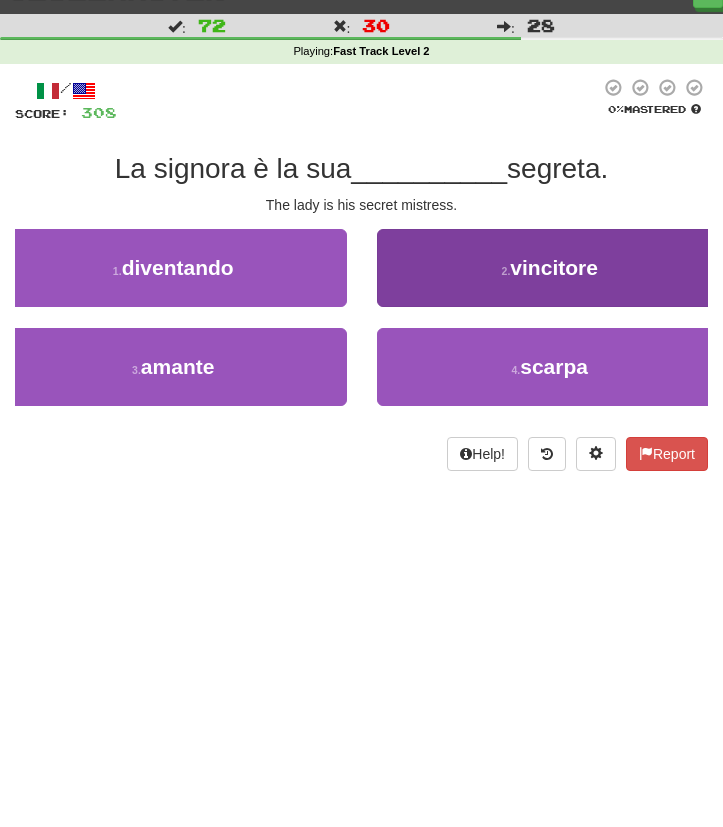 click on "2 .  vincitore" at bounding box center (550, 268) 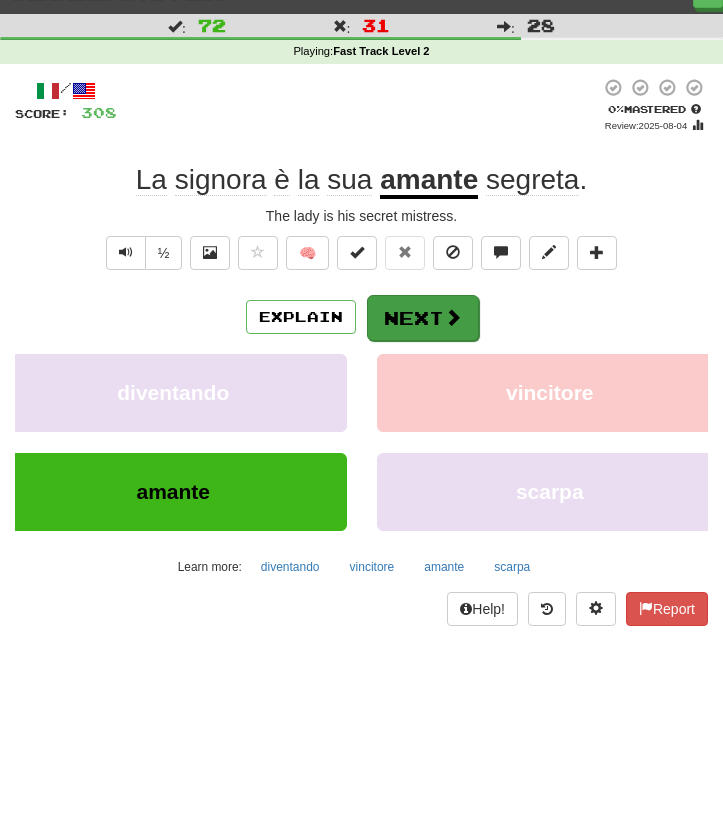 click on "Next" at bounding box center (423, 318) 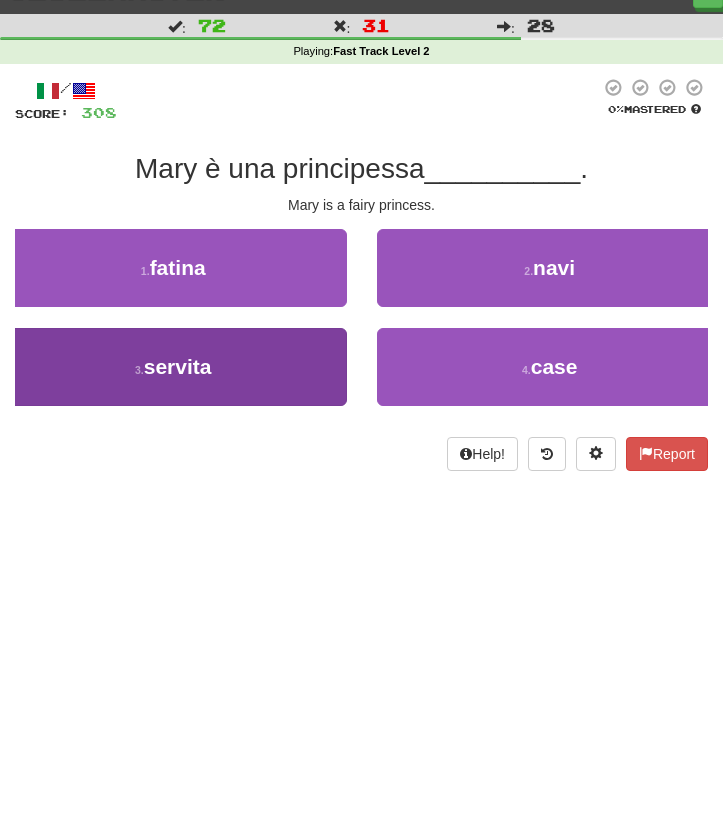 click on "3 .  servita" at bounding box center (173, 367) 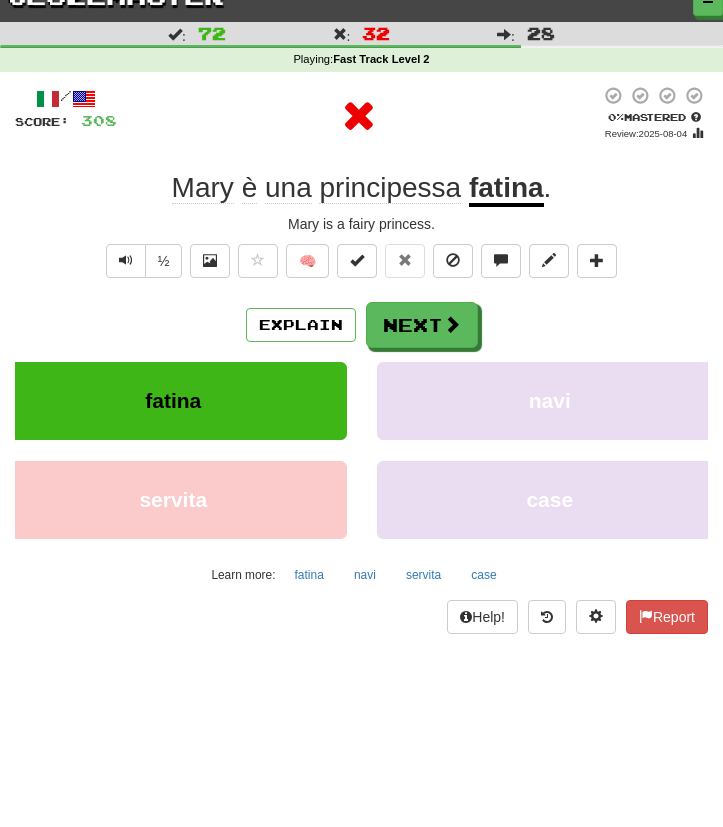 scroll, scrollTop: 0, scrollLeft: 0, axis: both 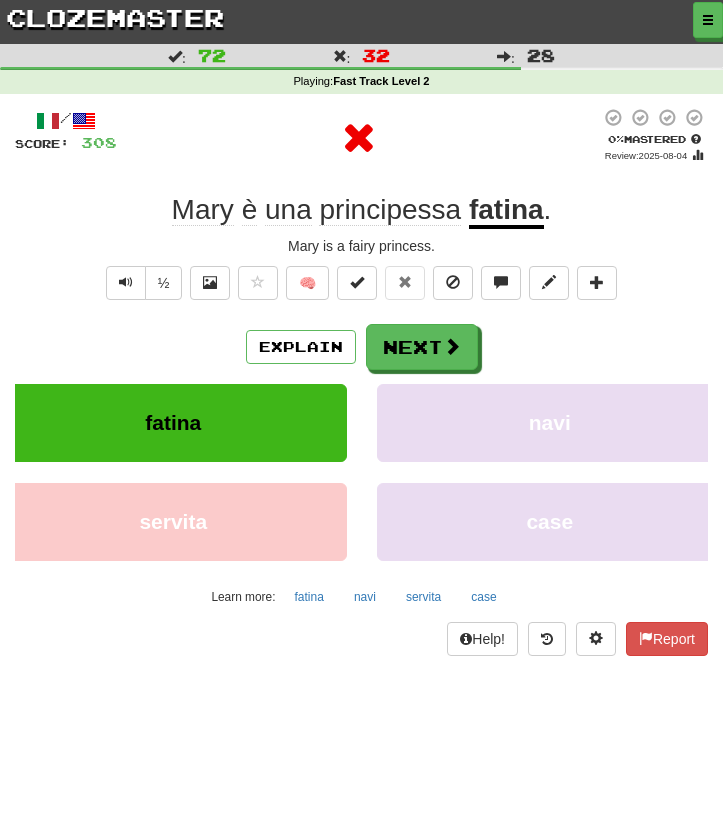 click on "clozemaster" at bounding box center [115, 17] 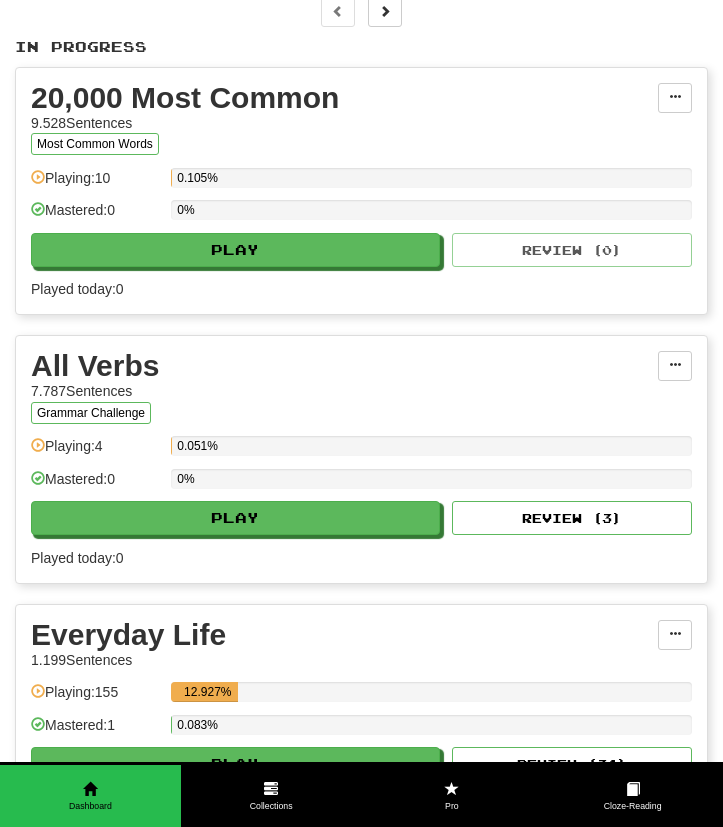 scroll, scrollTop: 0, scrollLeft: 0, axis: both 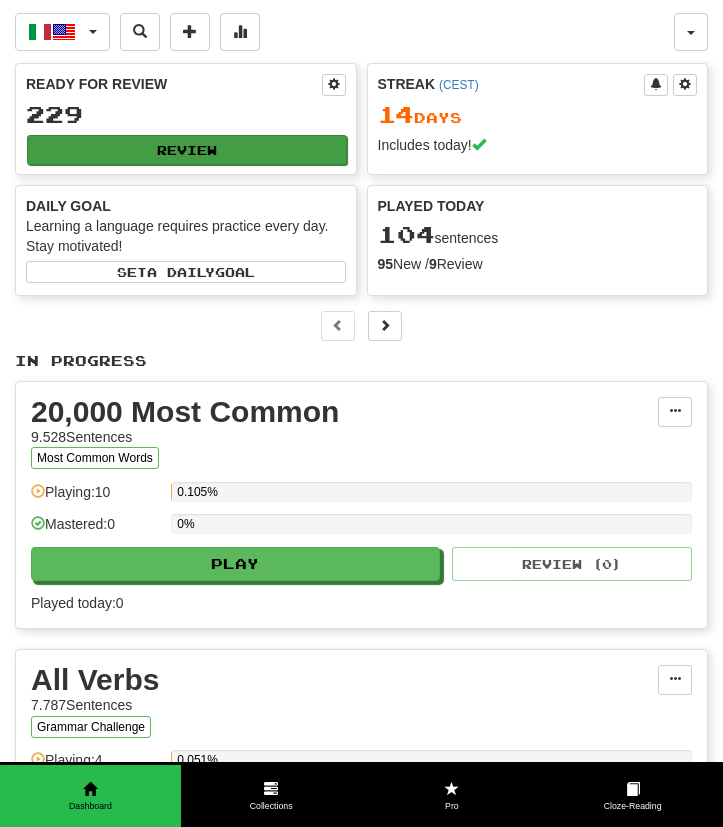click on "Review" at bounding box center [187, 150] 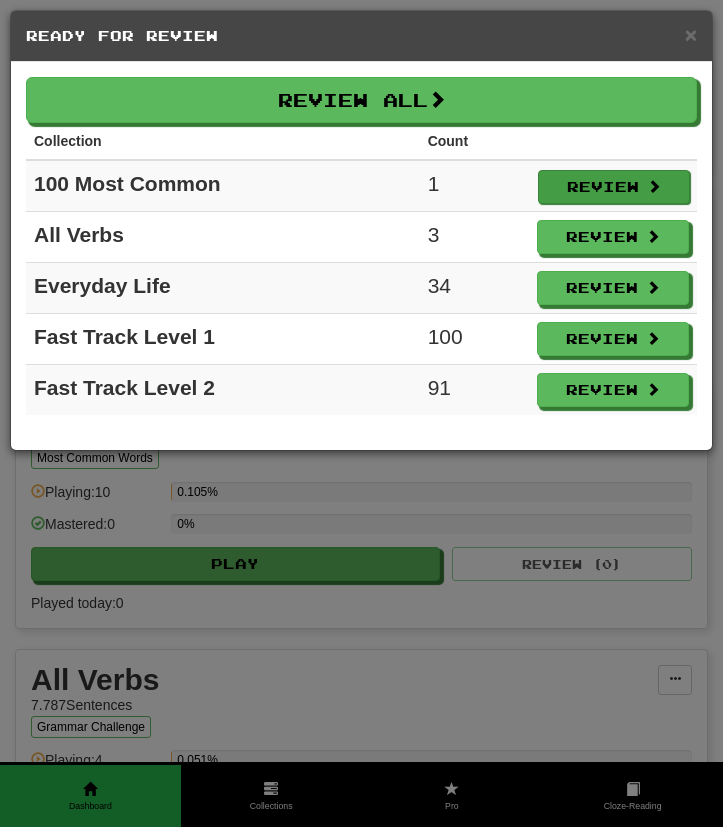 click on "Review" at bounding box center [614, 187] 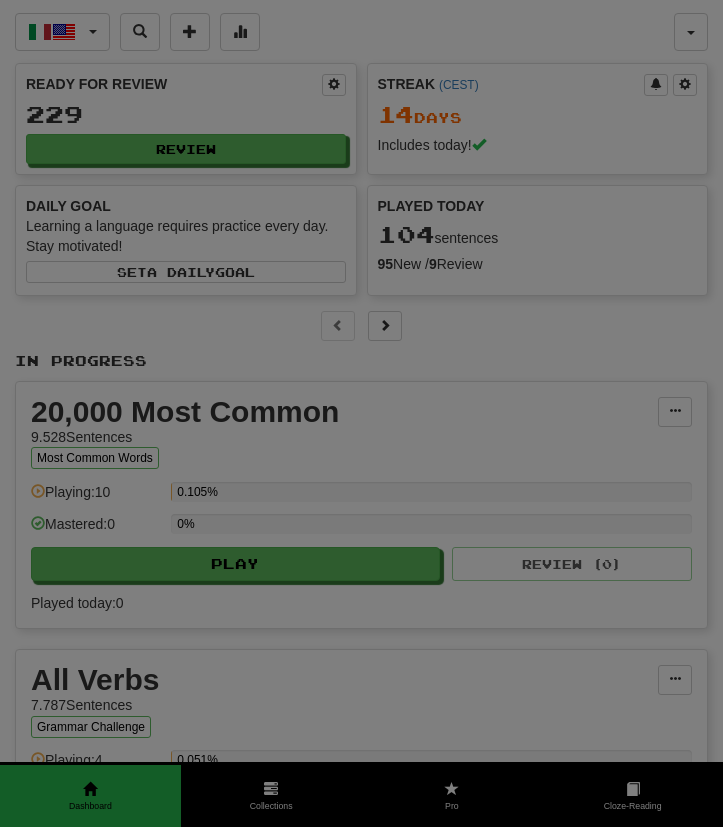 select on "***" 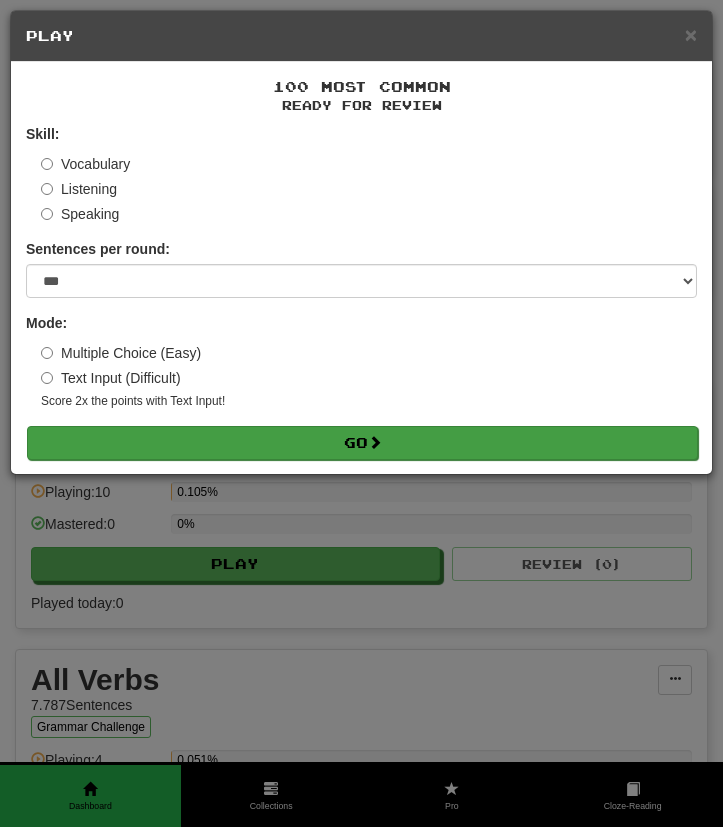 click on "Go" at bounding box center (362, 443) 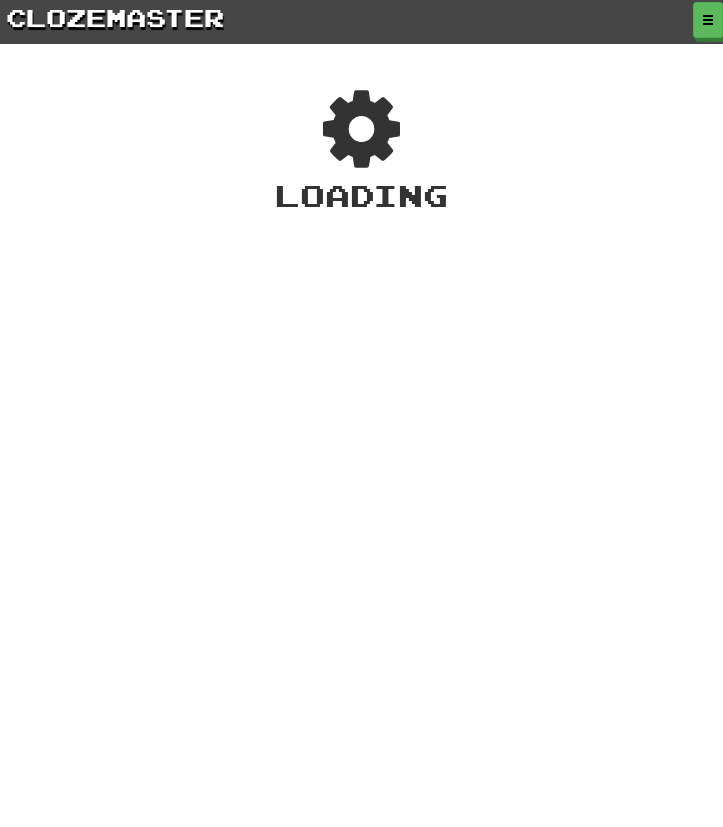 scroll, scrollTop: 0, scrollLeft: 0, axis: both 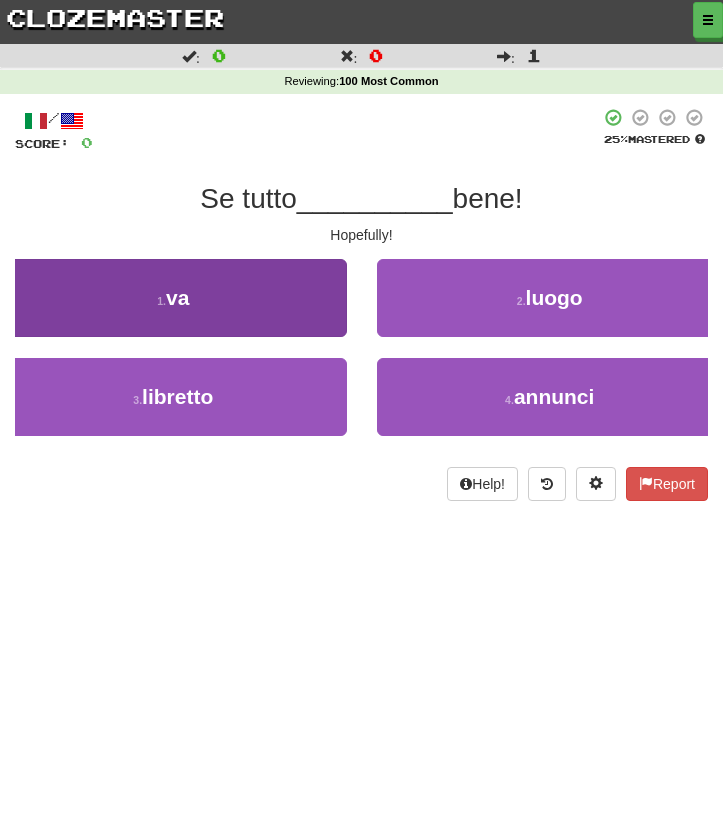 click on "1 .  va" at bounding box center (173, 298) 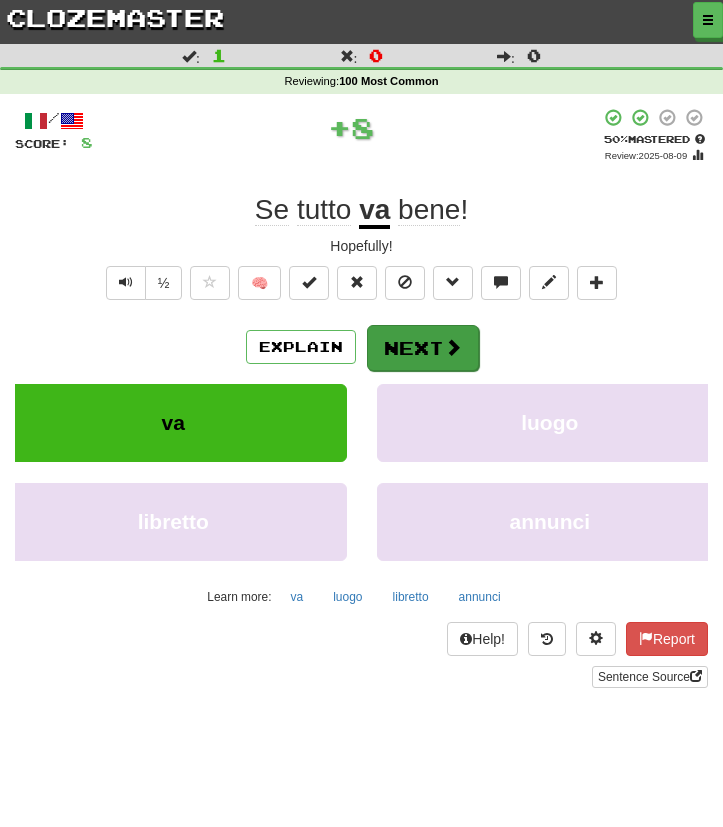 click on "Next" at bounding box center [423, 348] 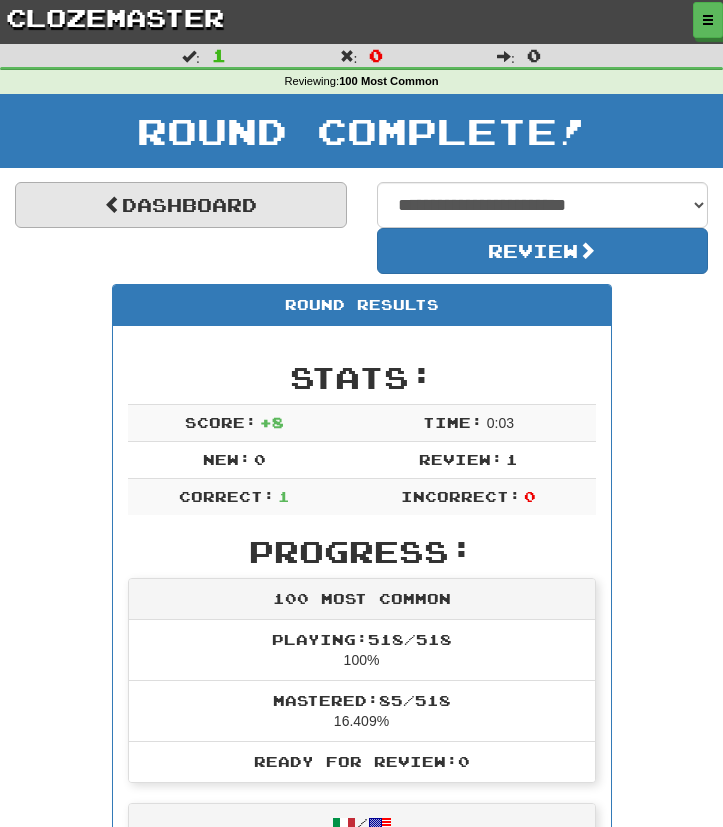 click on "Dashboard" at bounding box center (181, 205) 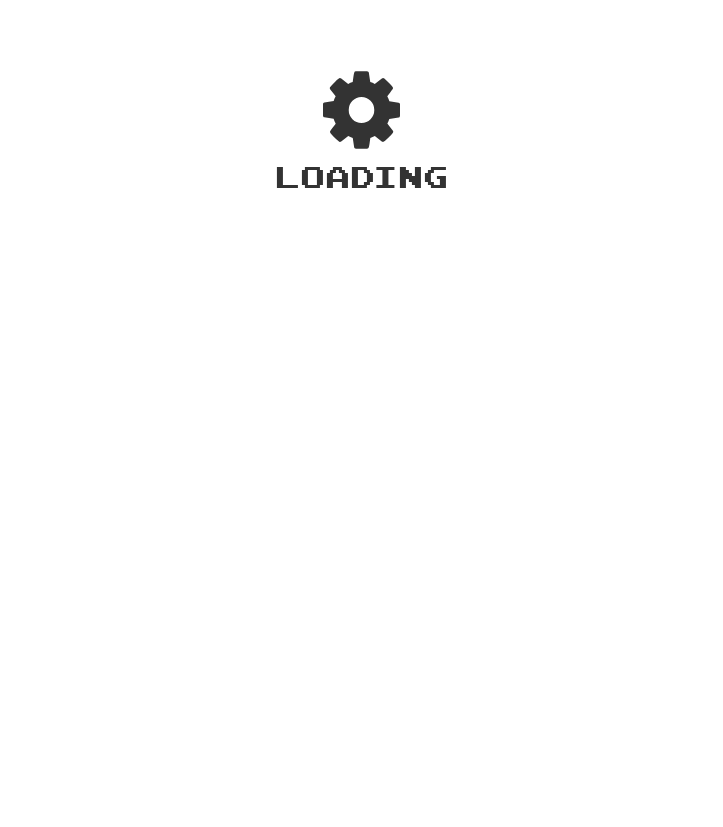 scroll, scrollTop: 0, scrollLeft: 0, axis: both 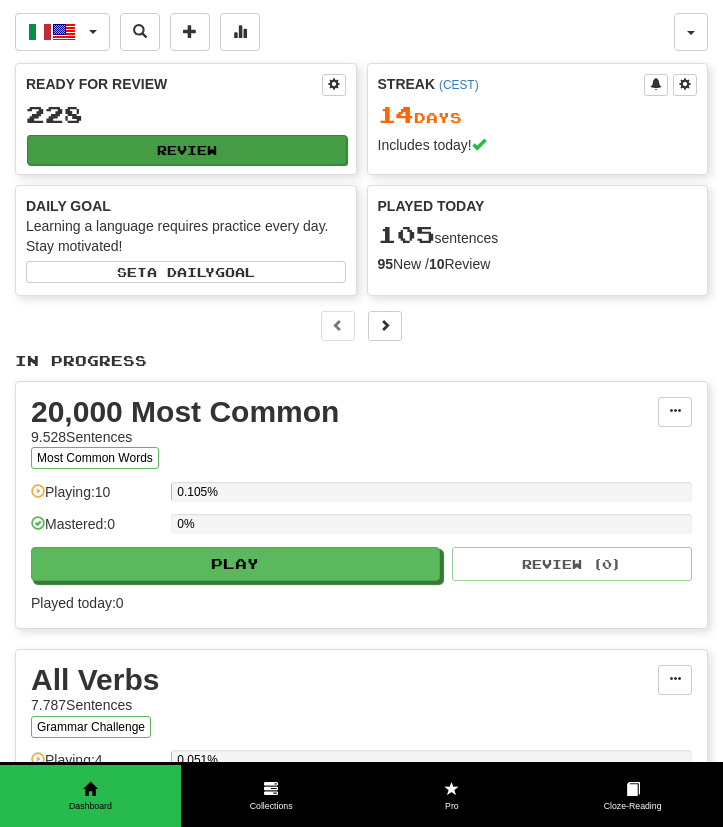 click on "Review" at bounding box center [187, 150] 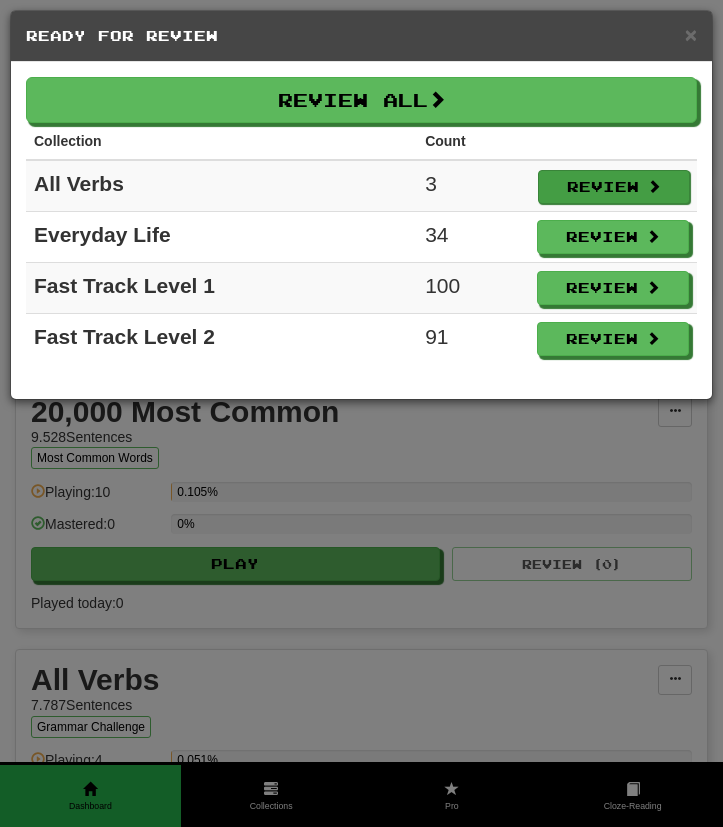 click on "Review" at bounding box center [614, 187] 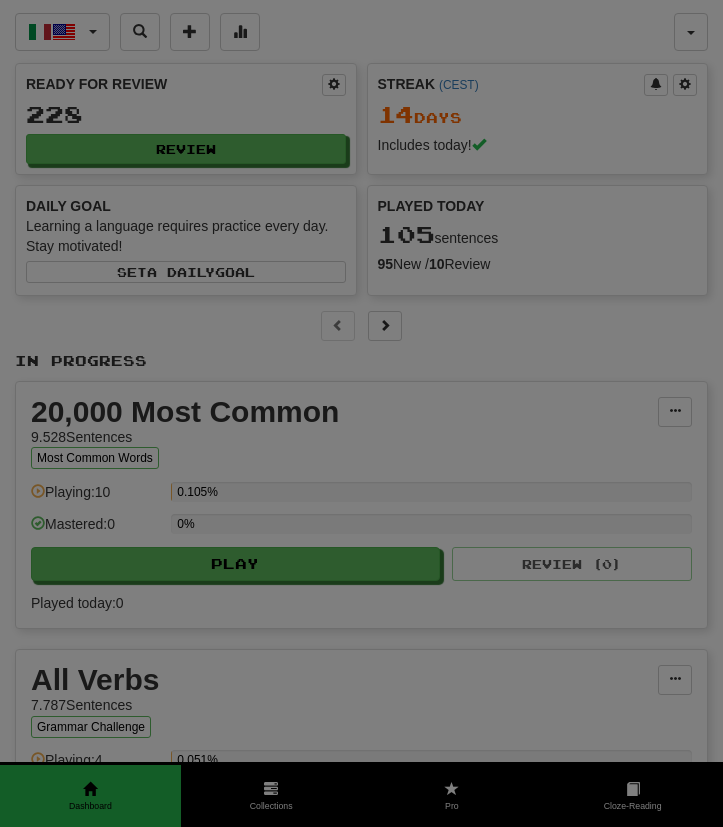 select on "***" 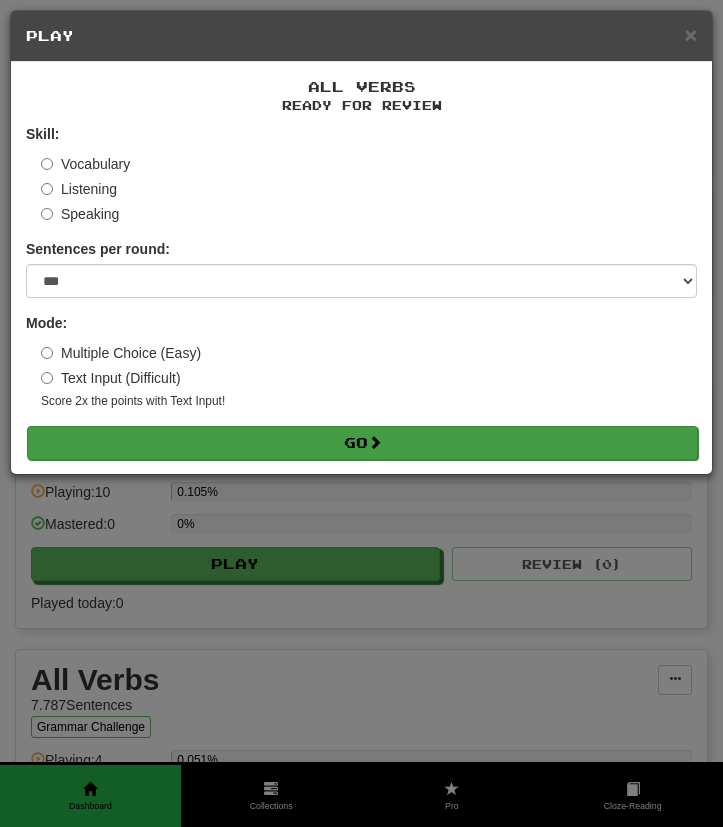 click on "Go" at bounding box center [362, 443] 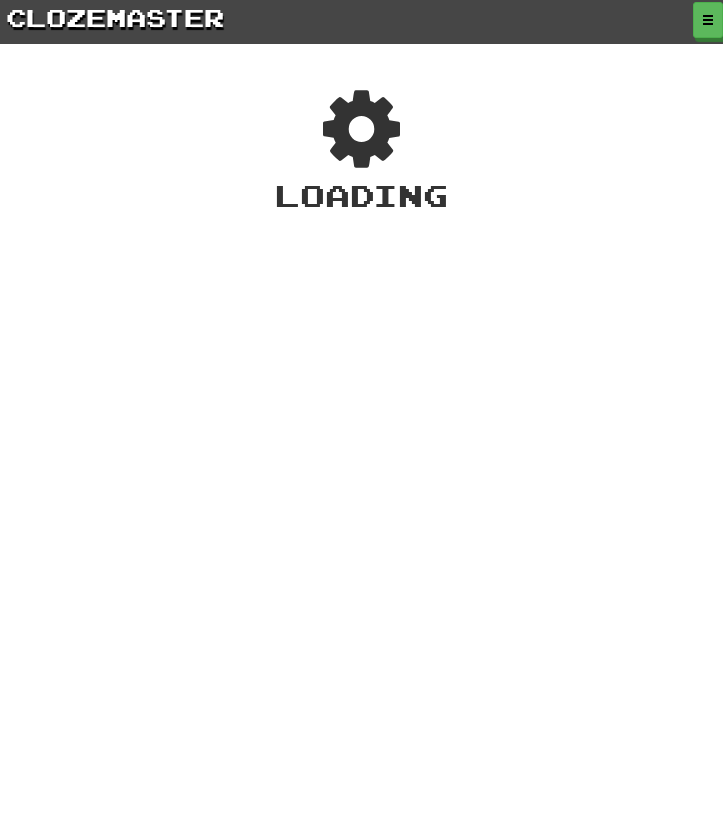 scroll, scrollTop: 0, scrollLeft: 0, axis: both 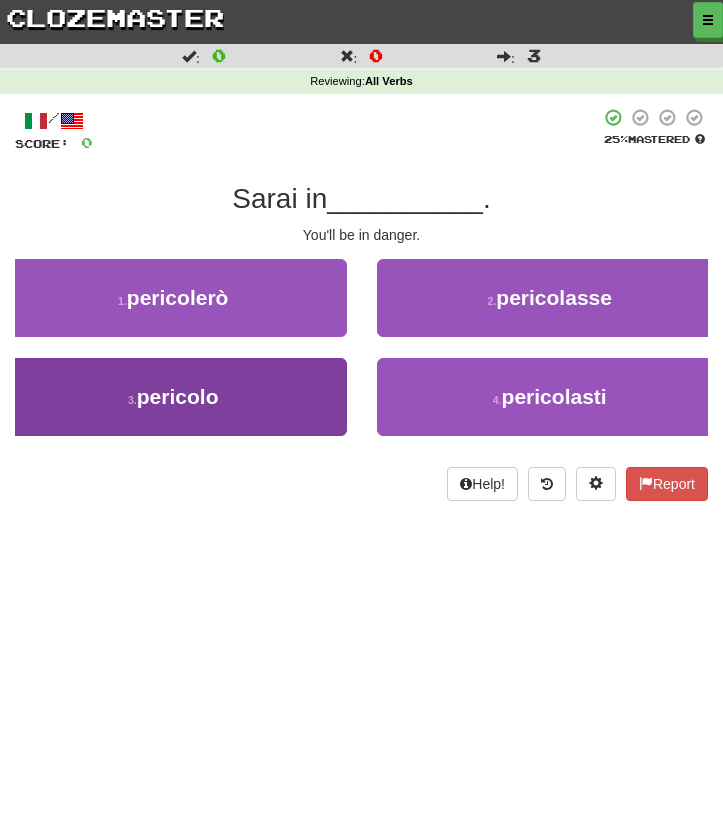 click on "3 .  pericolo" at bounding box center (173, 397) 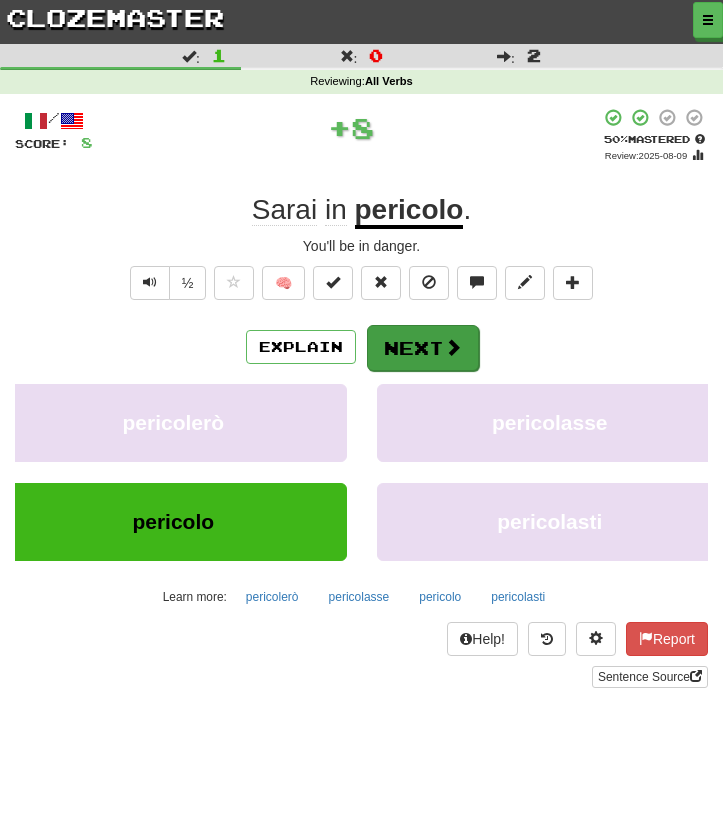 click on "Next" at bounding box center (423, 348) 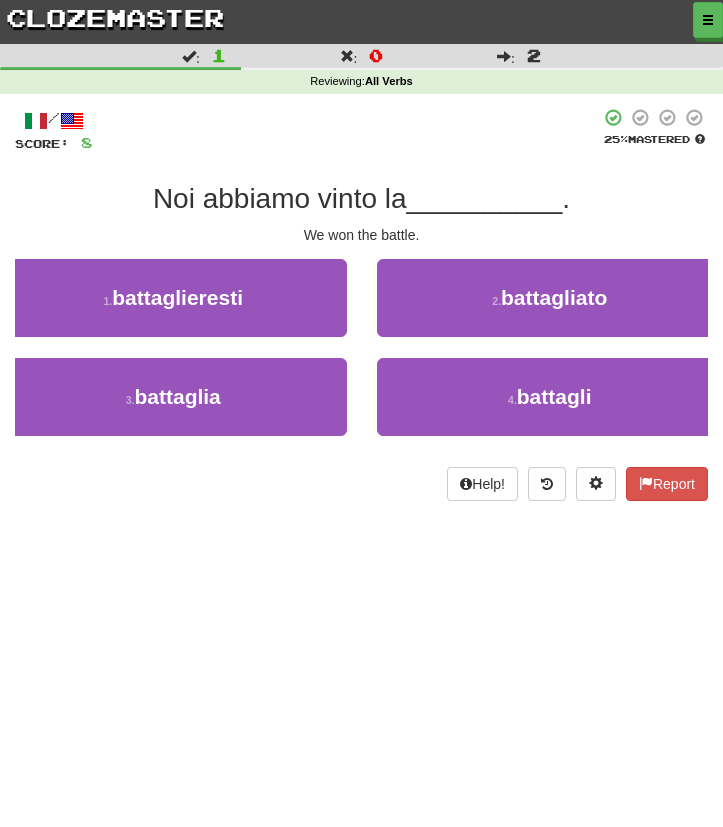 click on "2 .  battagliato" at bounding box center (550, 308) 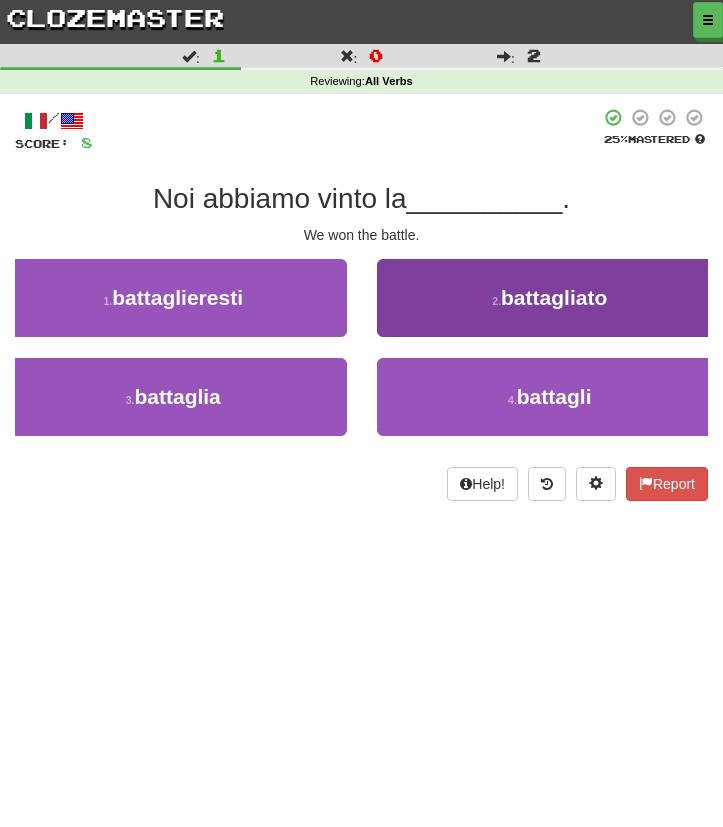 click on "2 .  battagliato" at bounding box center [550, 298] 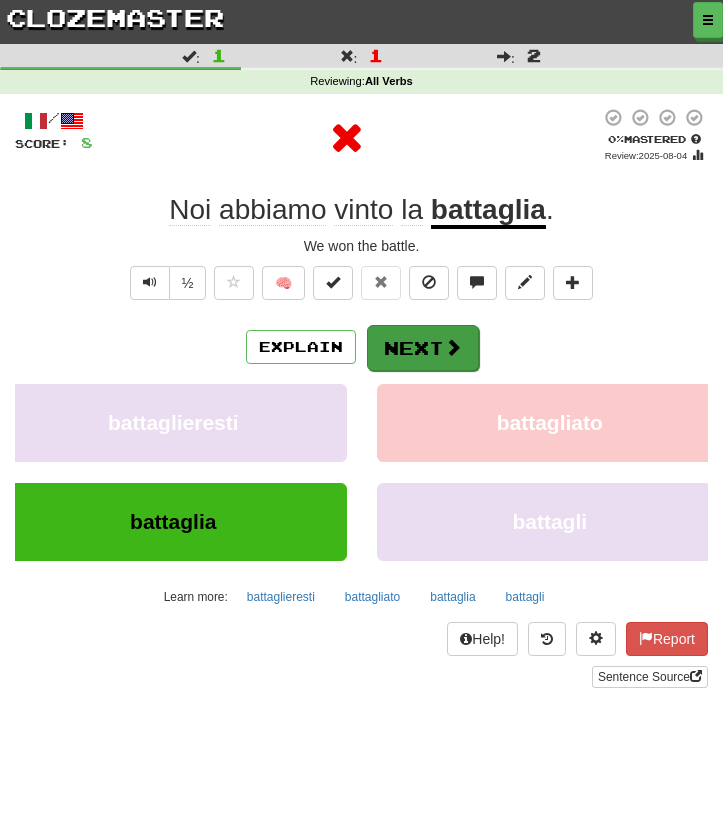 click on "Next" at bounding box center (423, 348) 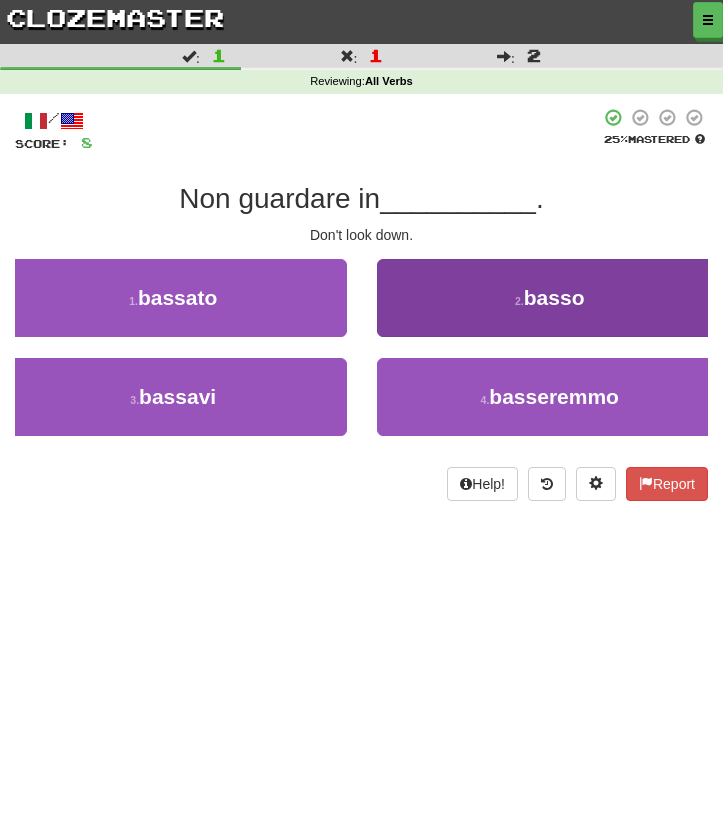 click on "2 .  basso" at bounding box center (550, 298) 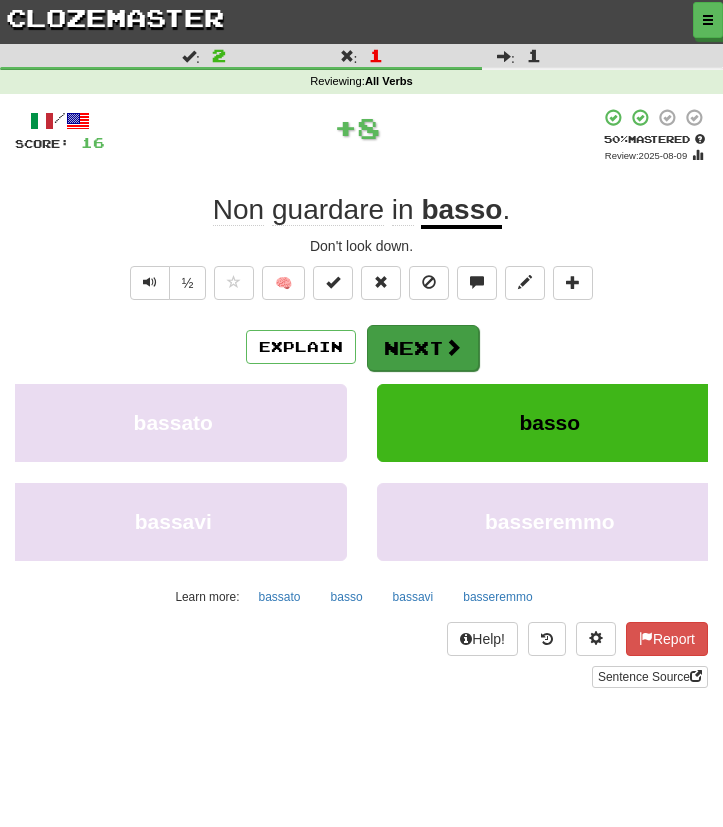 click at bounding box center (453, 347) 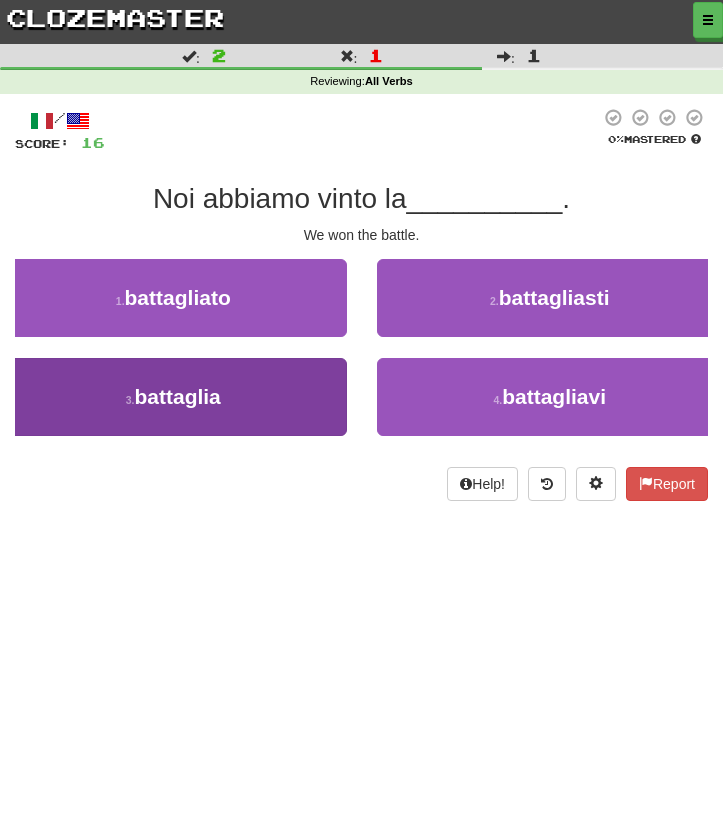 click on "3 .  battaglia" at bounding box center [173, 397] 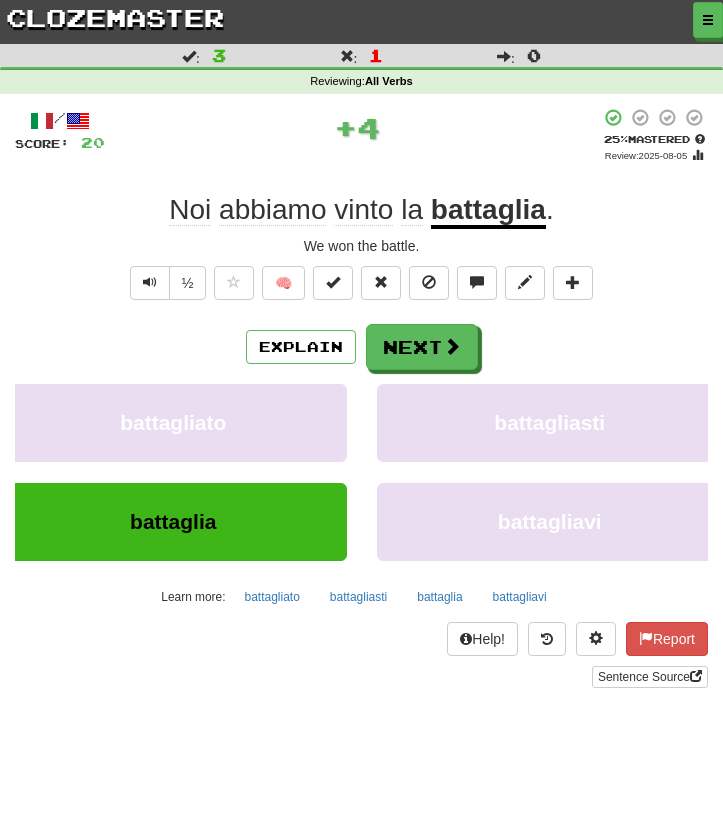 click on "Explain Next" at bounding box center (361, 347) 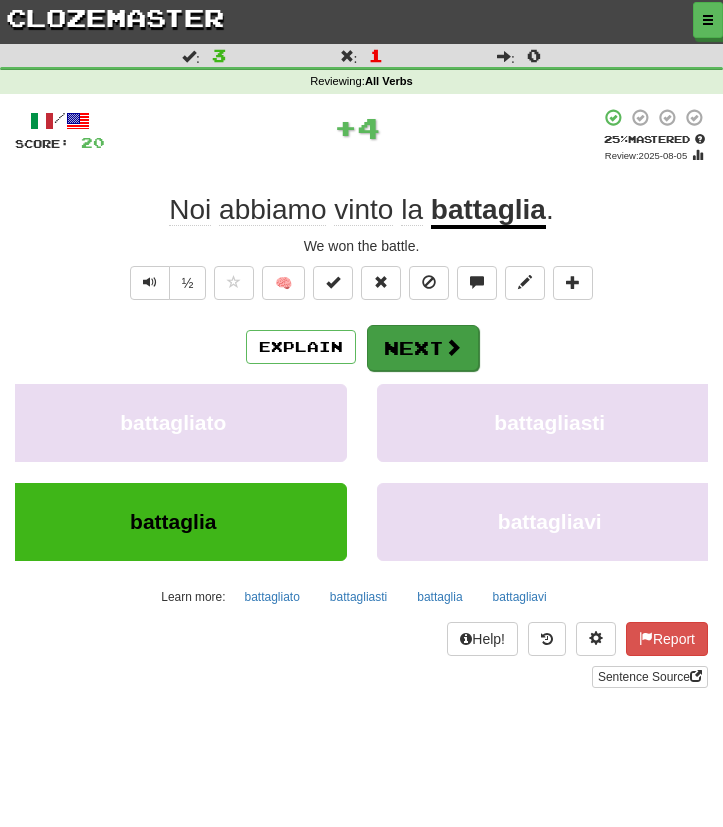 click on "Next" at bounding box center (423, 348) 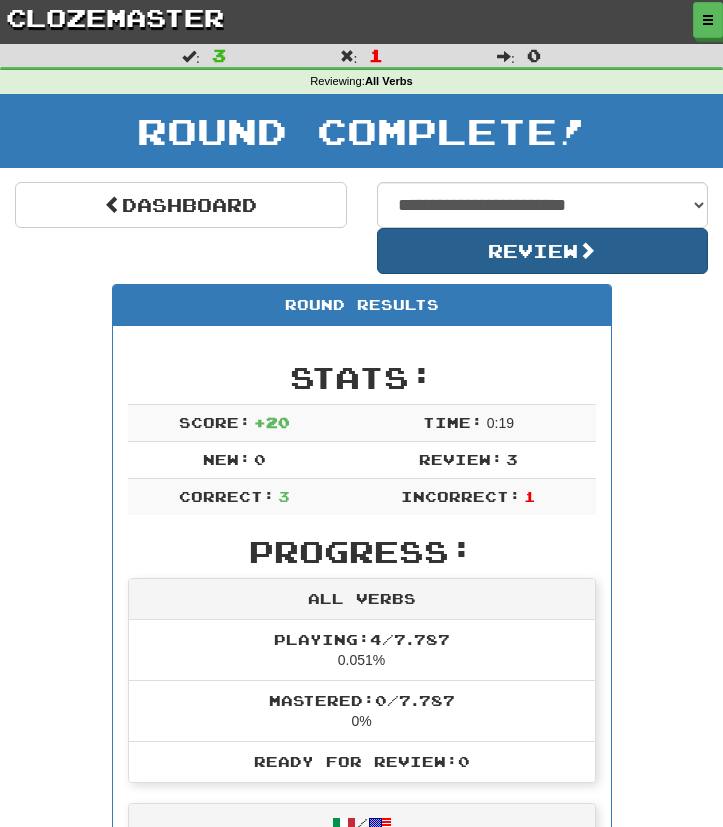 click on "Review" at bounding box center (543, 251) 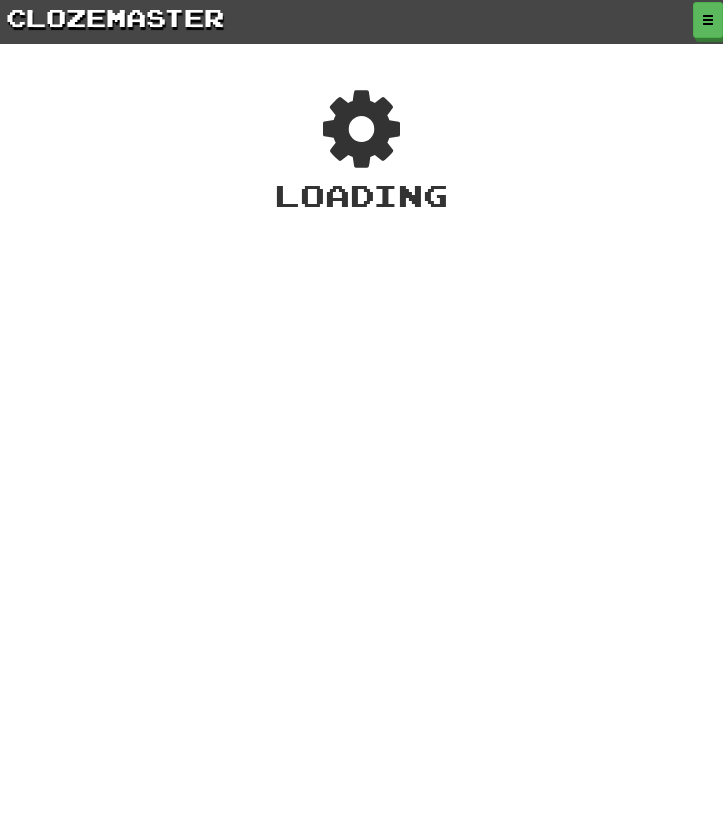 scroll, scrollTop: 0, scrollLeft: 0, axis: both 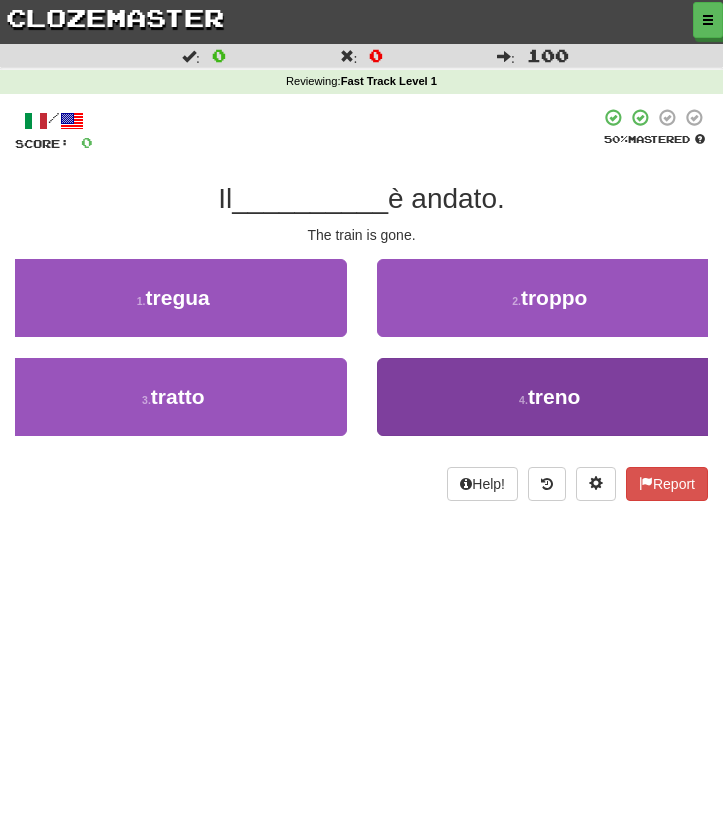 click on "4 .  treno" at bounding box center [550, 397] 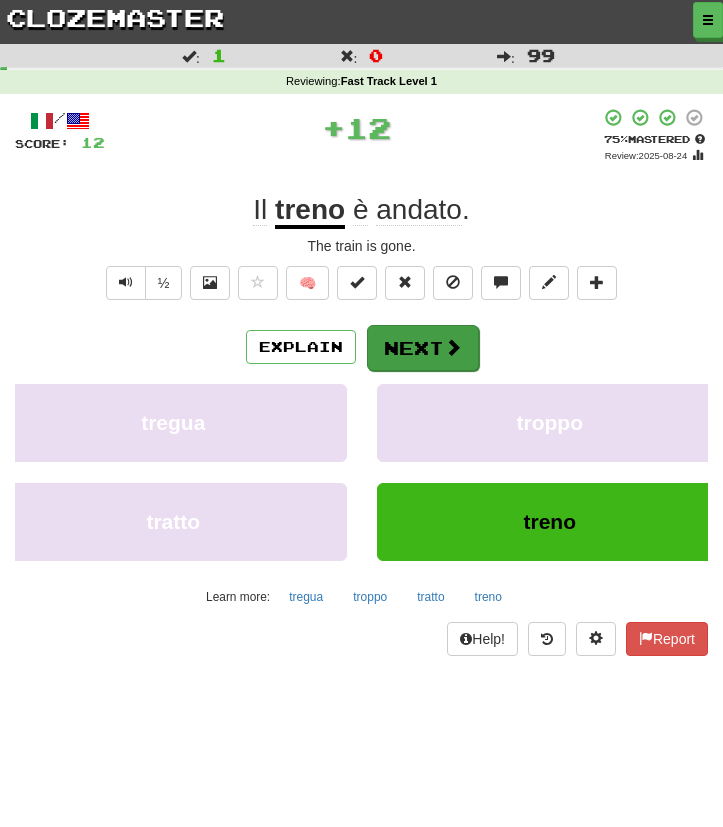 click at bounding box center [453, 347] 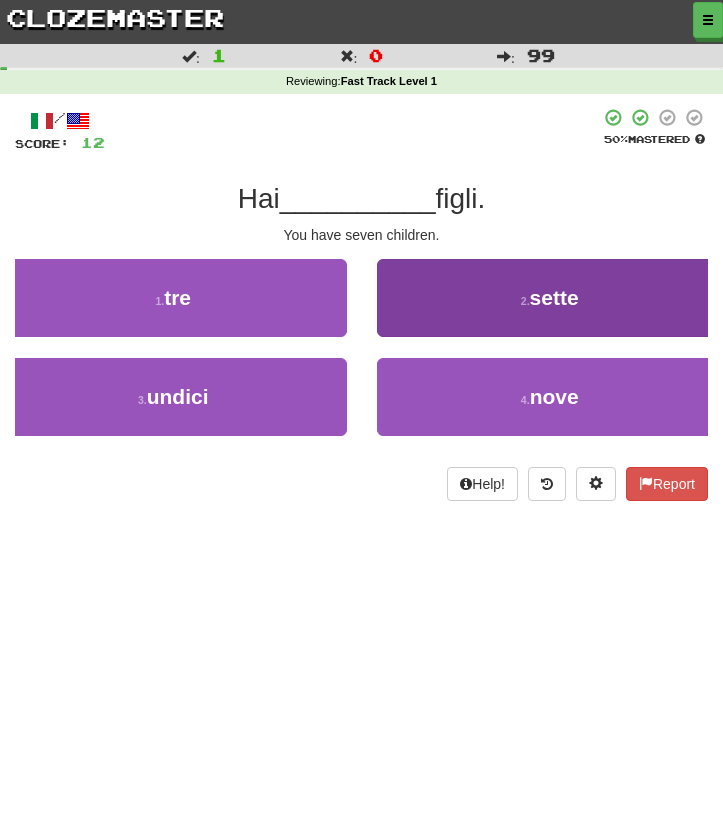 click on "2 .  sette" at bounding box center (550, 298) 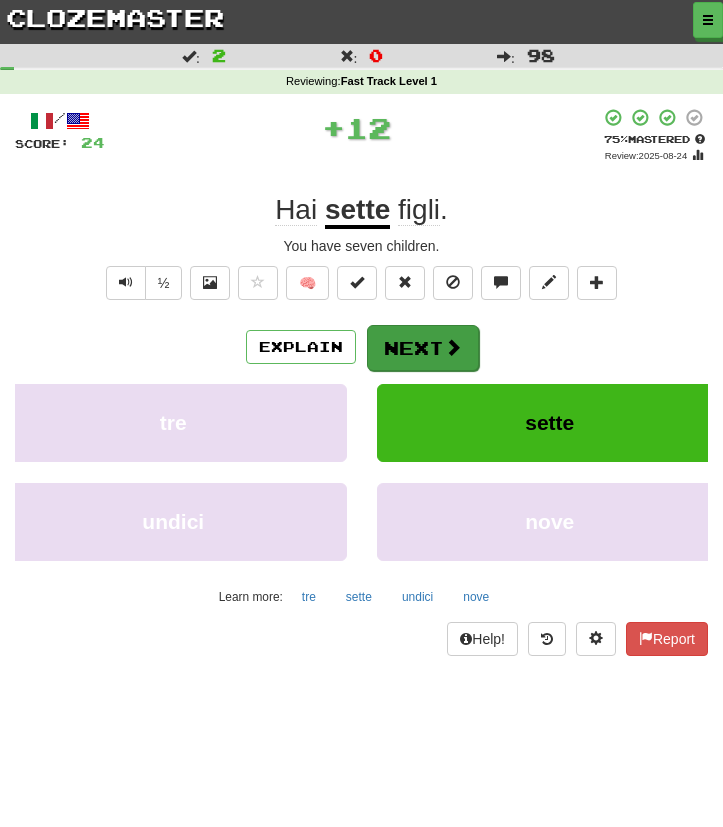 click on "Next" at bounding box center [423, 348] 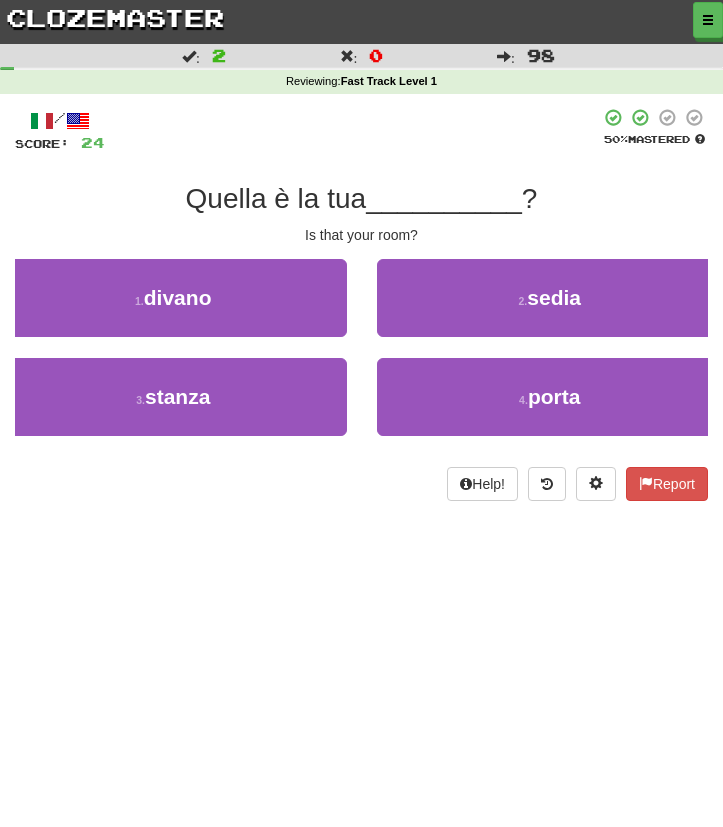 click on "__________" at bounding box center [444, 198] 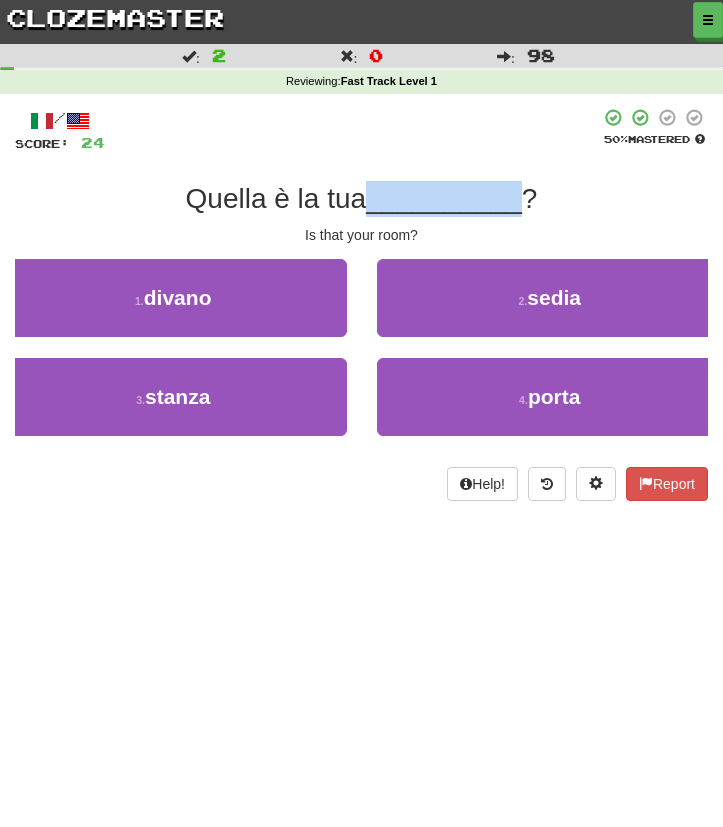 click on "__________" at bounding box center [444, 198] 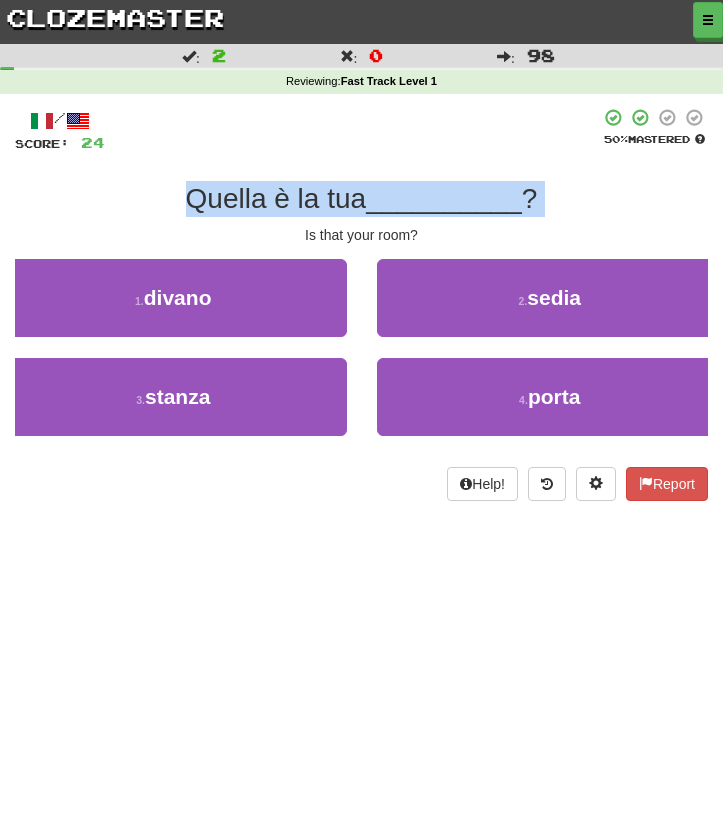 click on "__________" at bounding box center [444, 198] 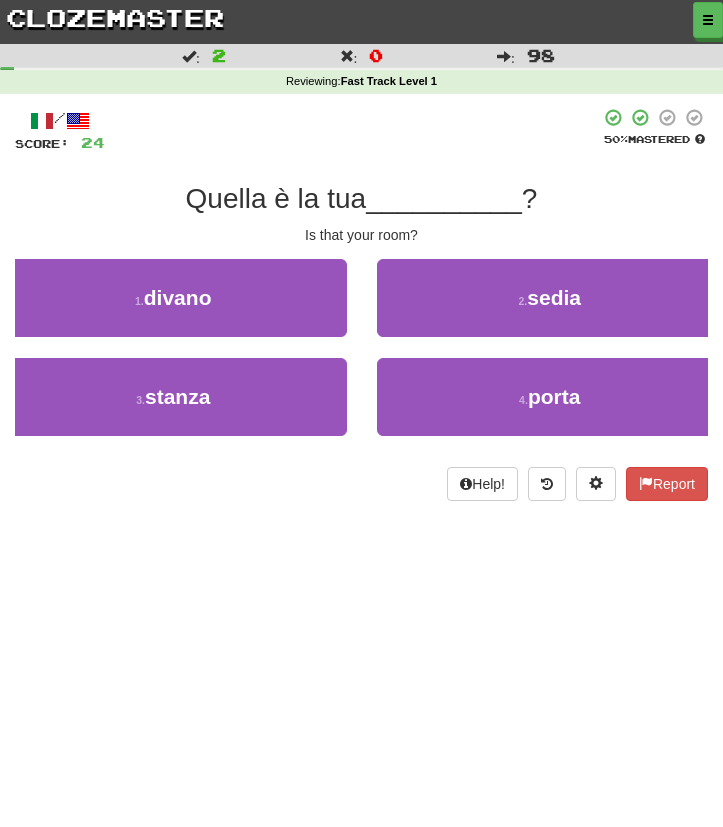 click on "__________" at bounding box center (444, 198) 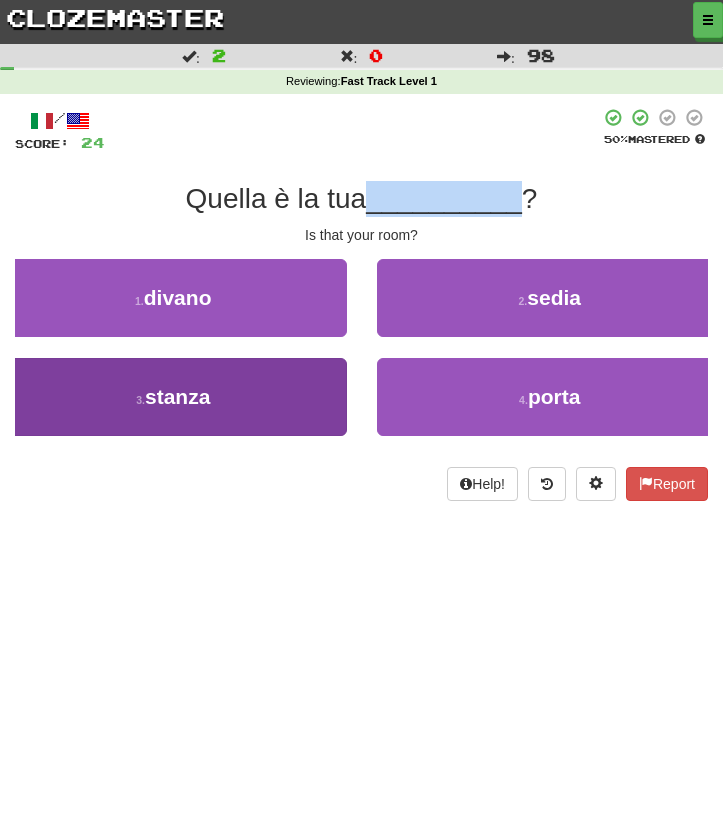 click on "3 .  stanza" at bounding box center [173, 397] 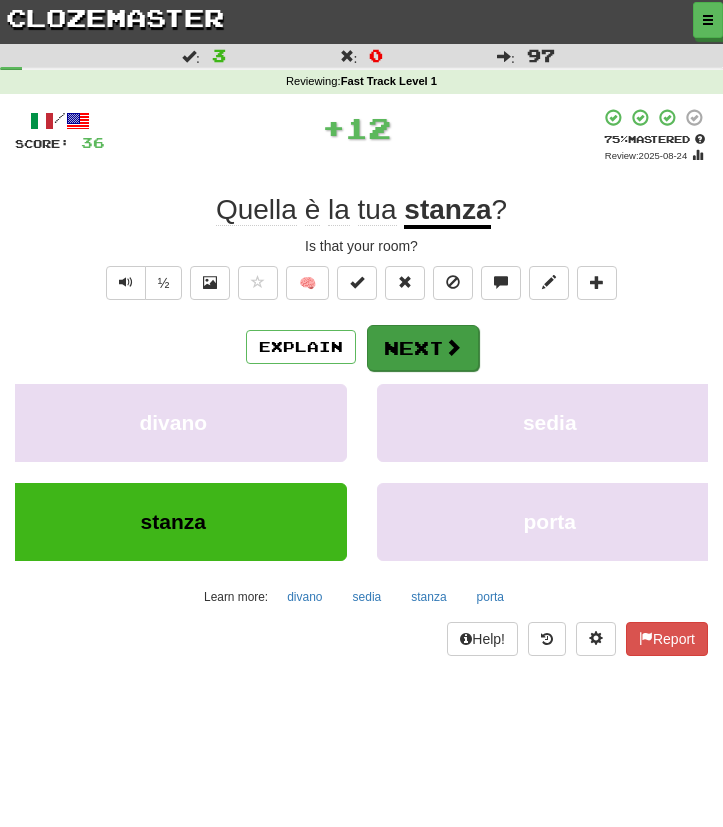 click at bounding box center [453, 347] 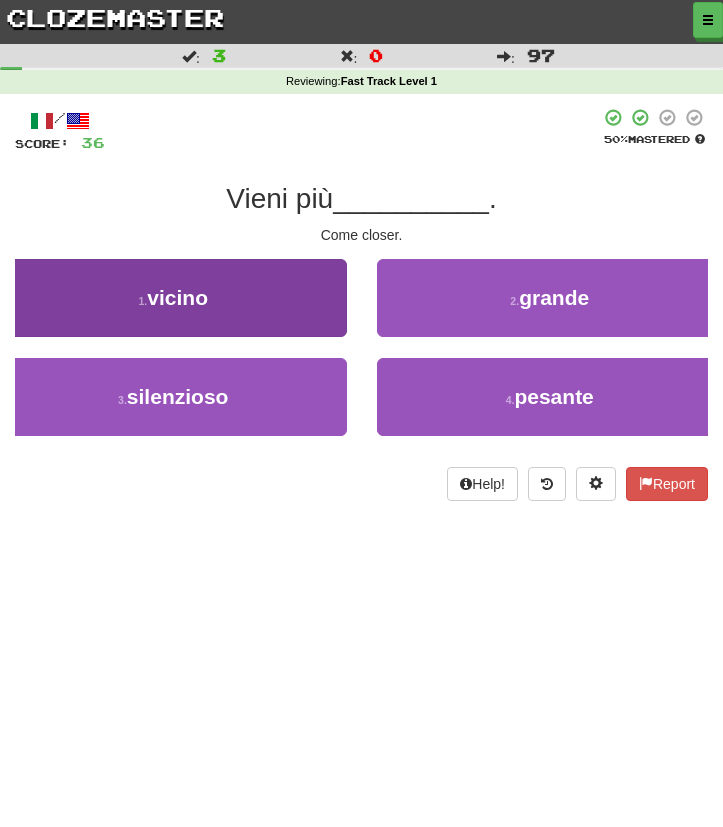 click on "1 .  vicino" at bounding box center [173, 298] 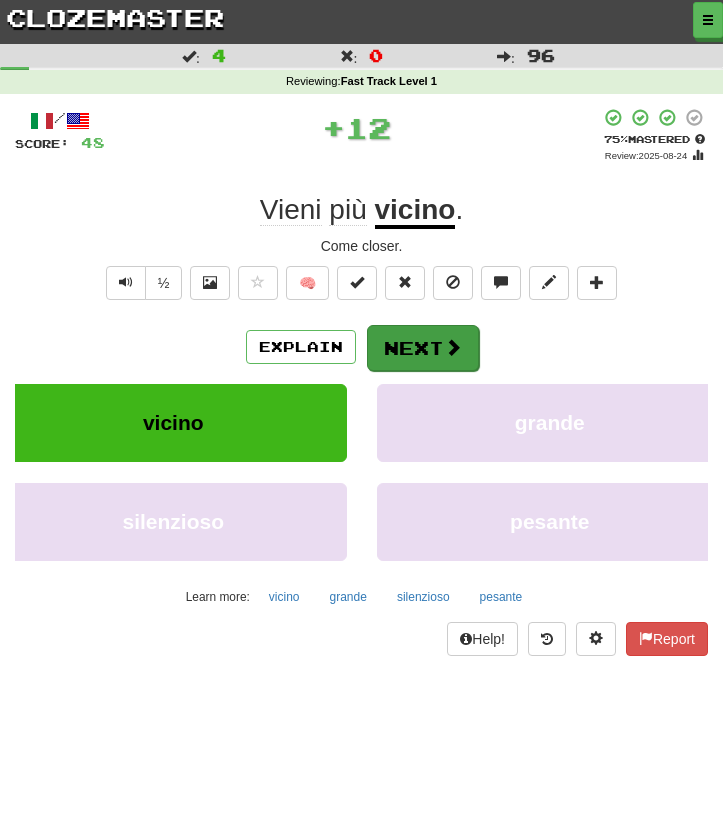 click on "Next" at bounding box center (423, 348) 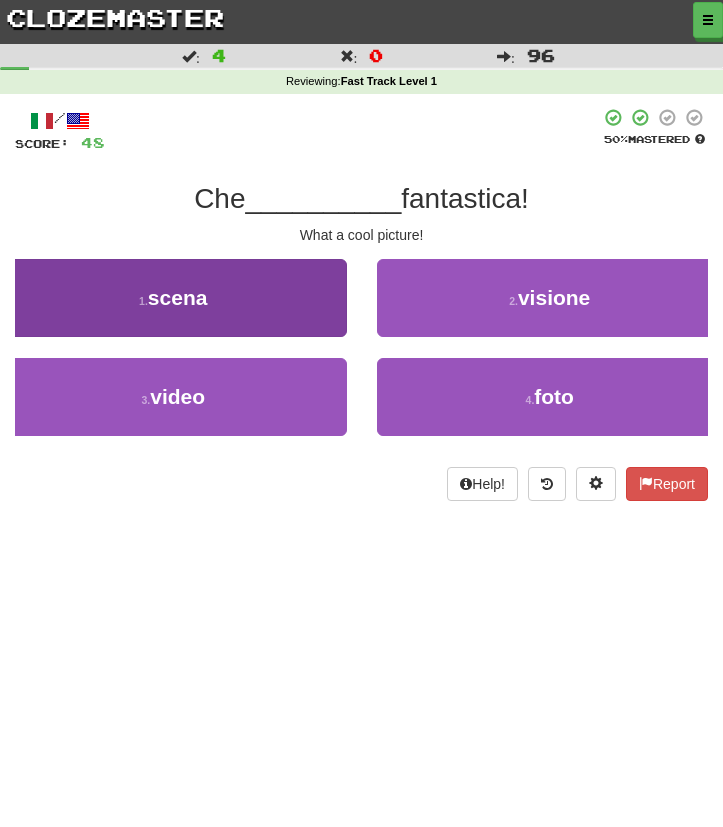 click on "1 .  scena" at bounding box center (173, 298) 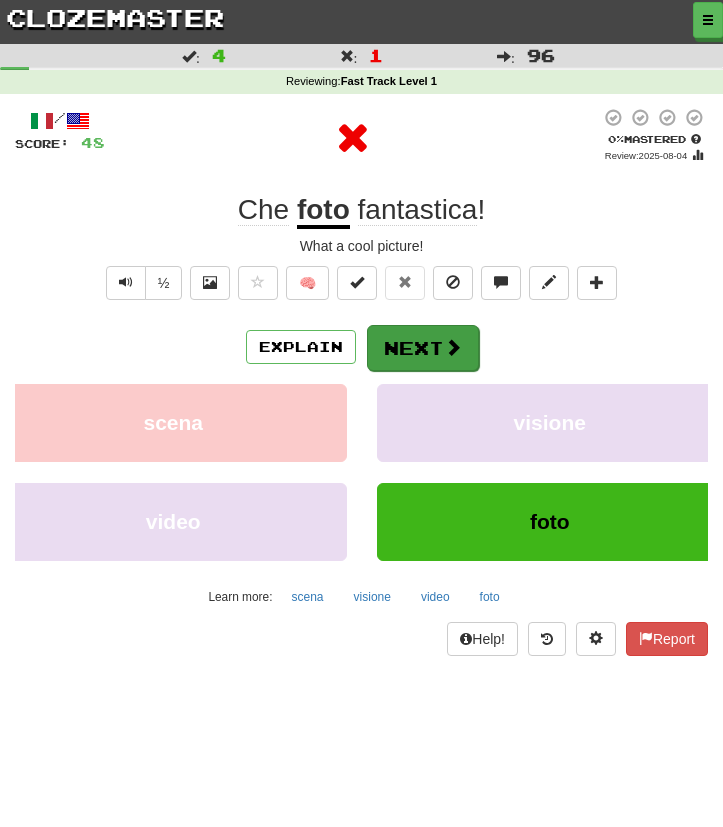 click on "Next" at bounding box center (423, 348) 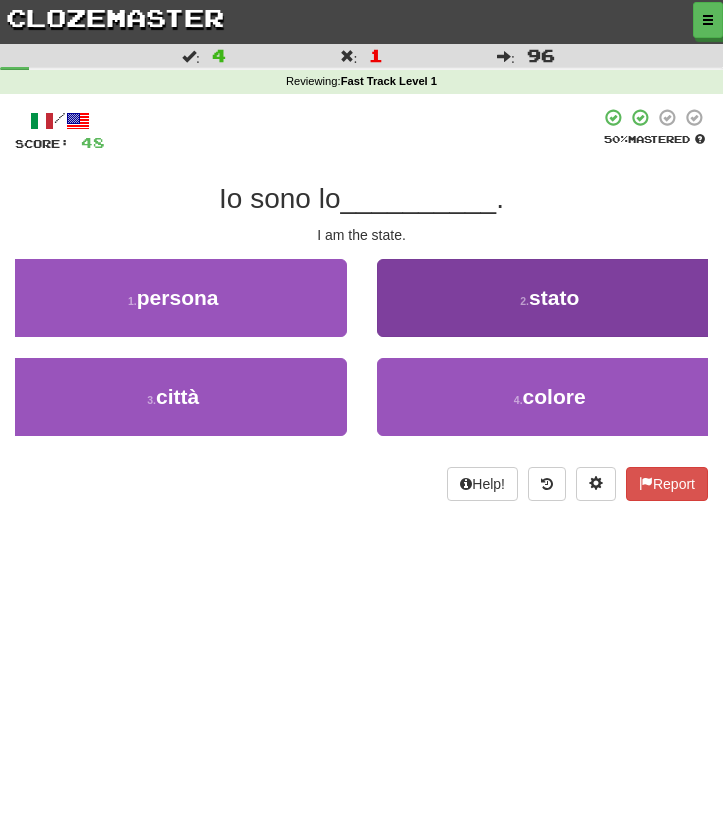click on "2 .  stato" at bounding box center [550, 298] 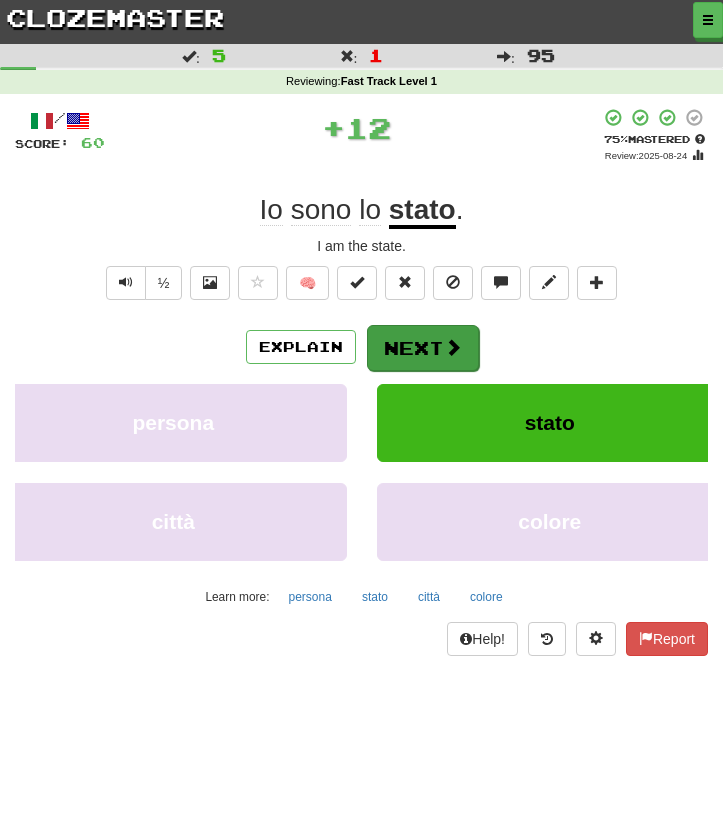 click on "Next" at bounding box center (423, 348) 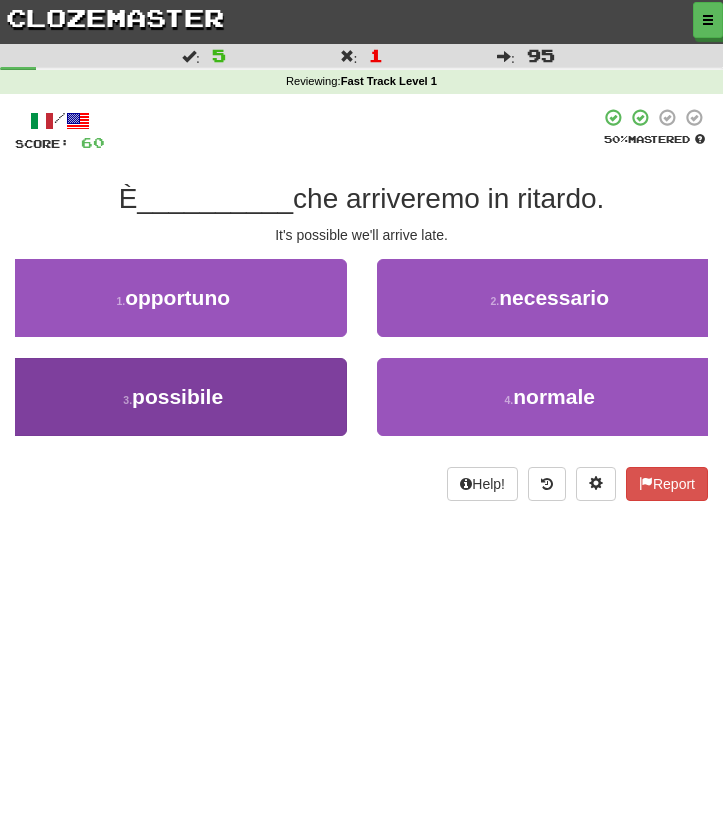 click on "3 .  possibile" at bounding box center (173, 397) 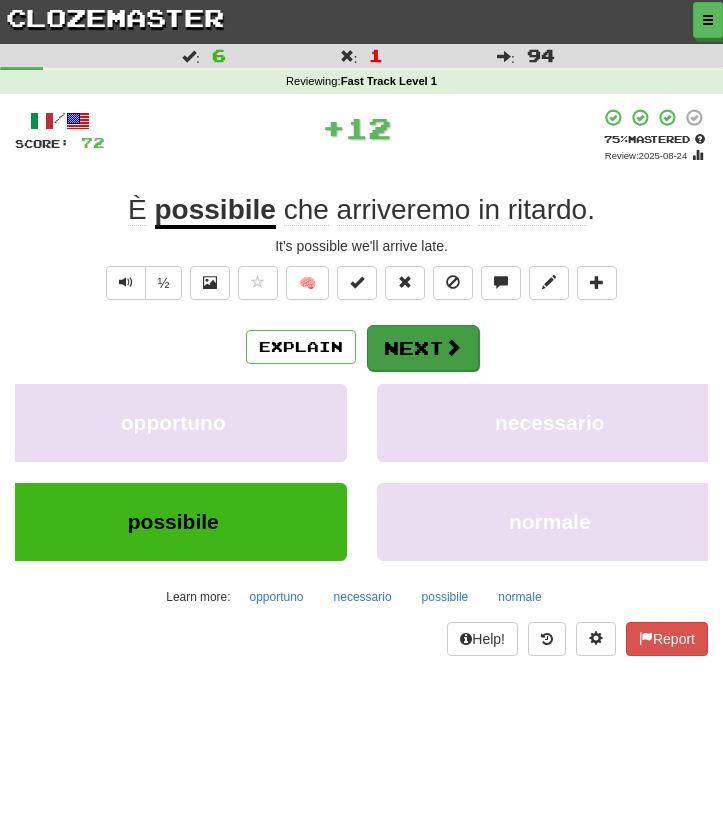 click on "Next" at bounding box center (423, 348) 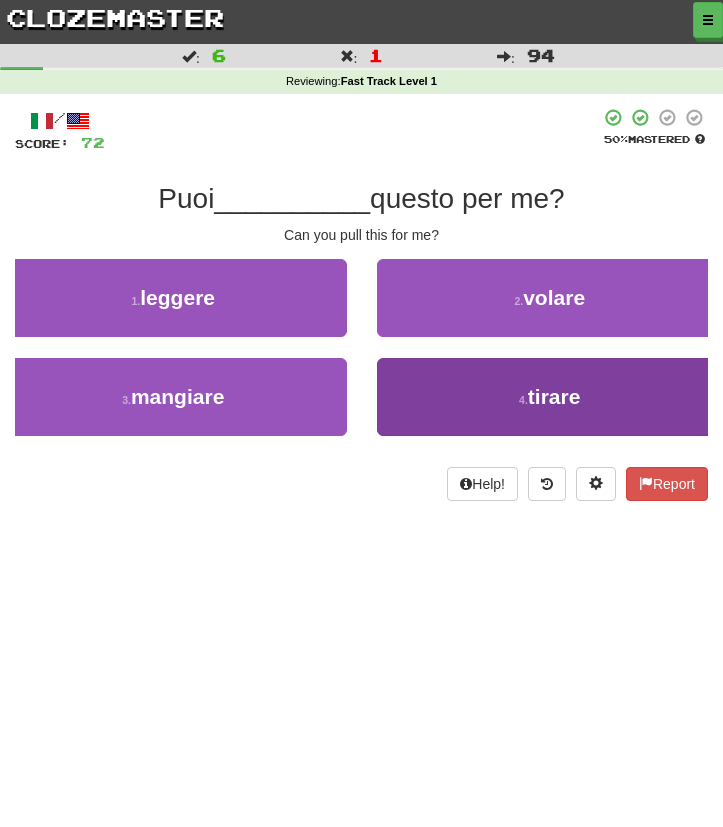 click on "4 .  tirare" at bounding box center [550, 397] 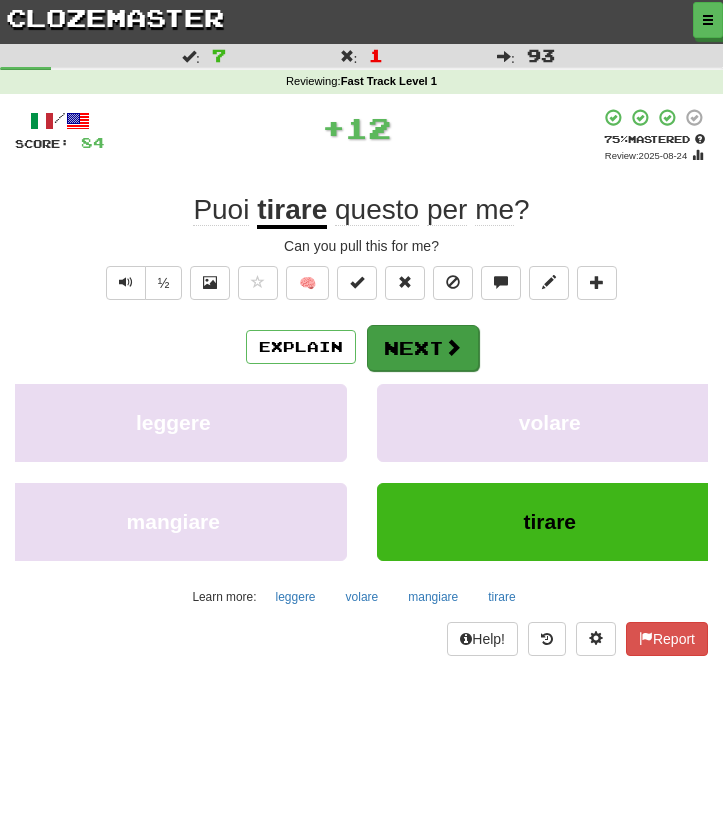 click on "Next" at bounding box center [423, 348] 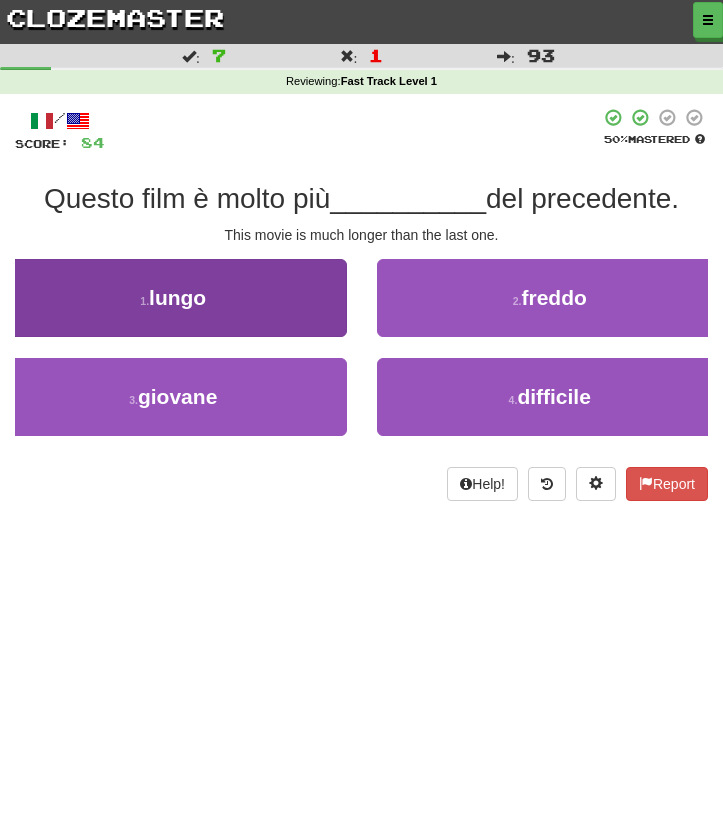 click on "1 .  lungo" at bounding box center (173, 298) 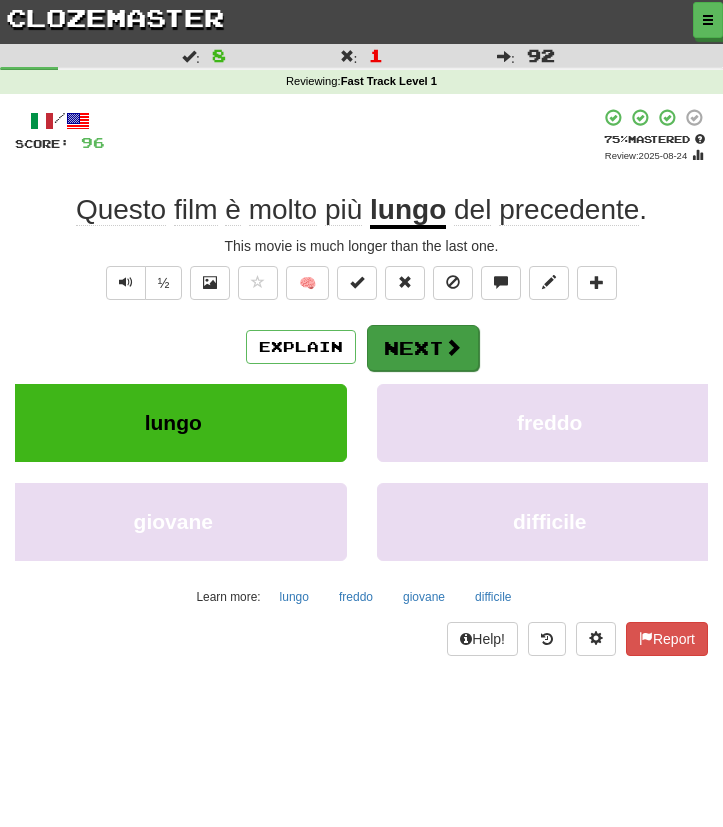 click on "Next" at bounding box center [423, 348] 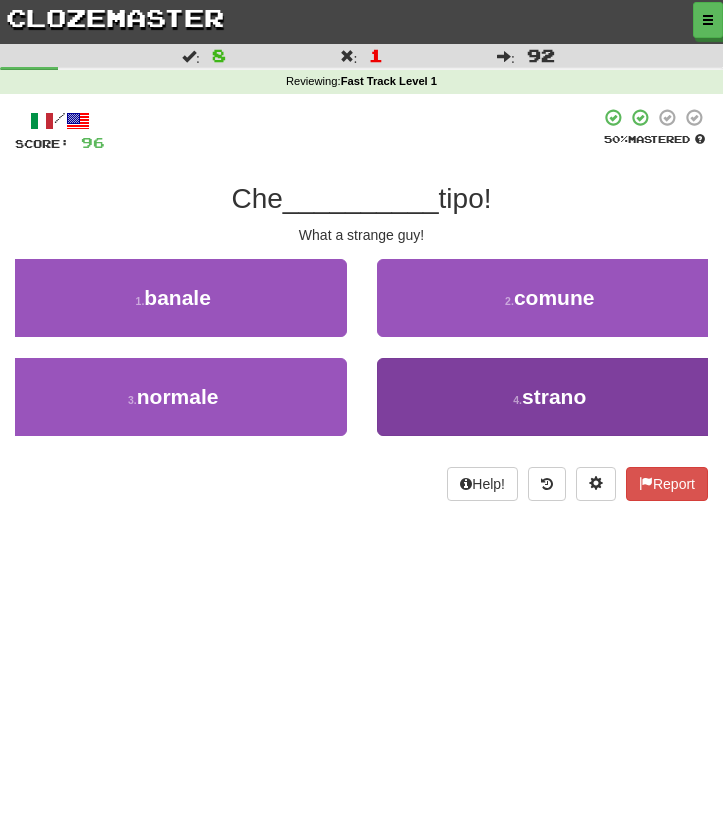 click on "4 .  strano" at bounding box center [550, 397] 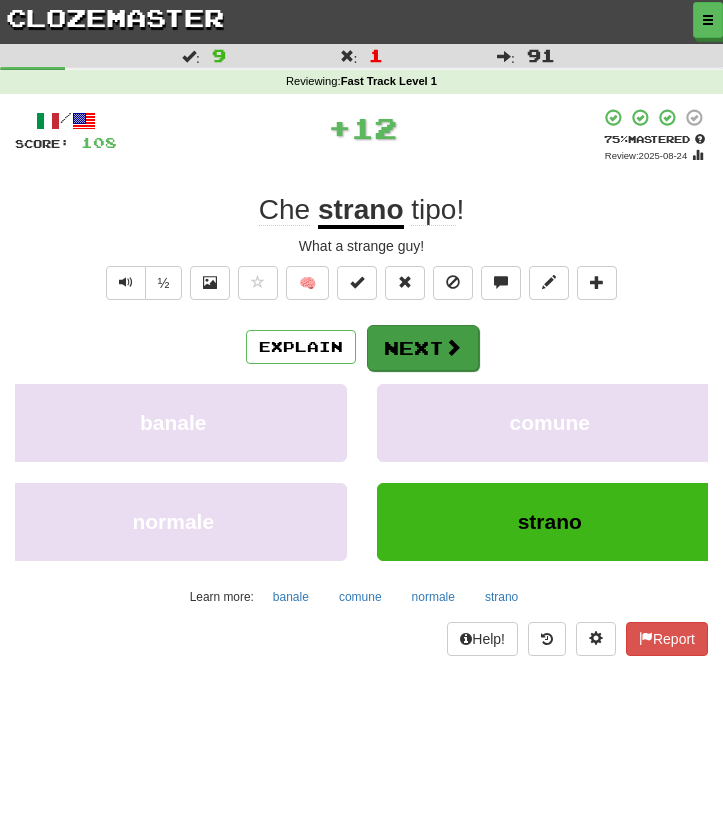 click on "Next" at bounding box center (423, 348) 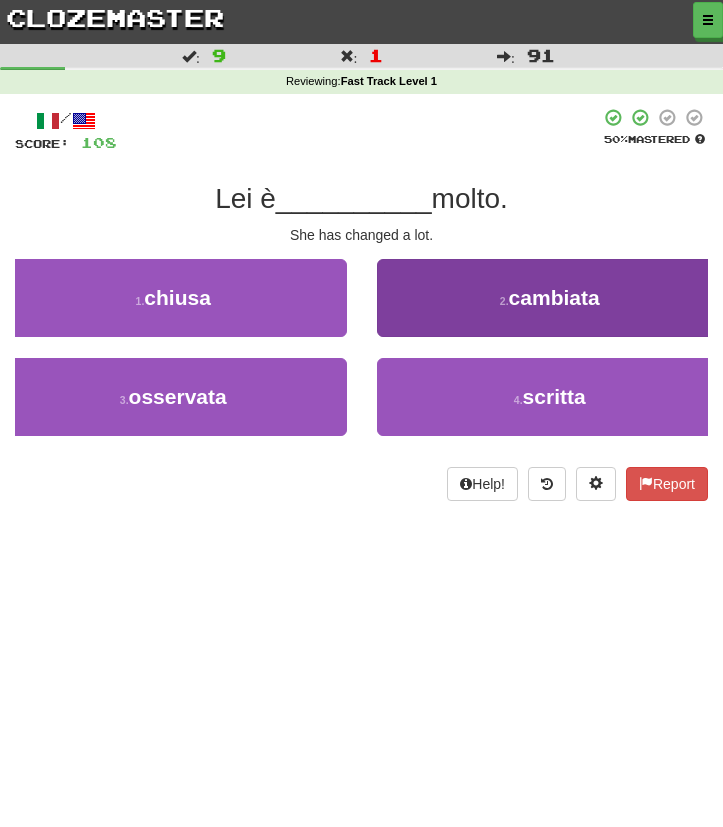 click on "2 .  cambiata" at bounding box center [550, 298] 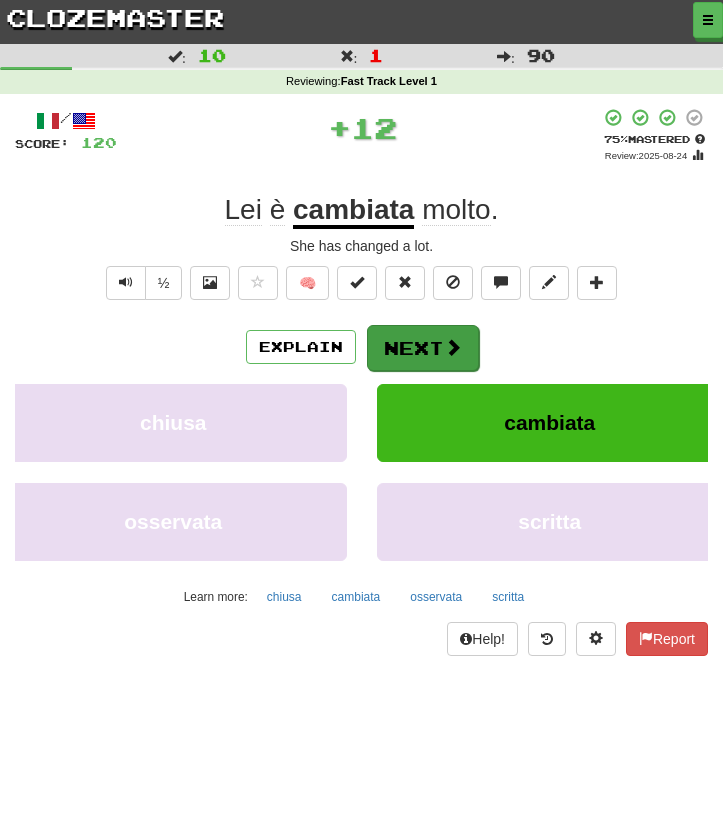 click on "Next" at bounding box center [423, 348] 